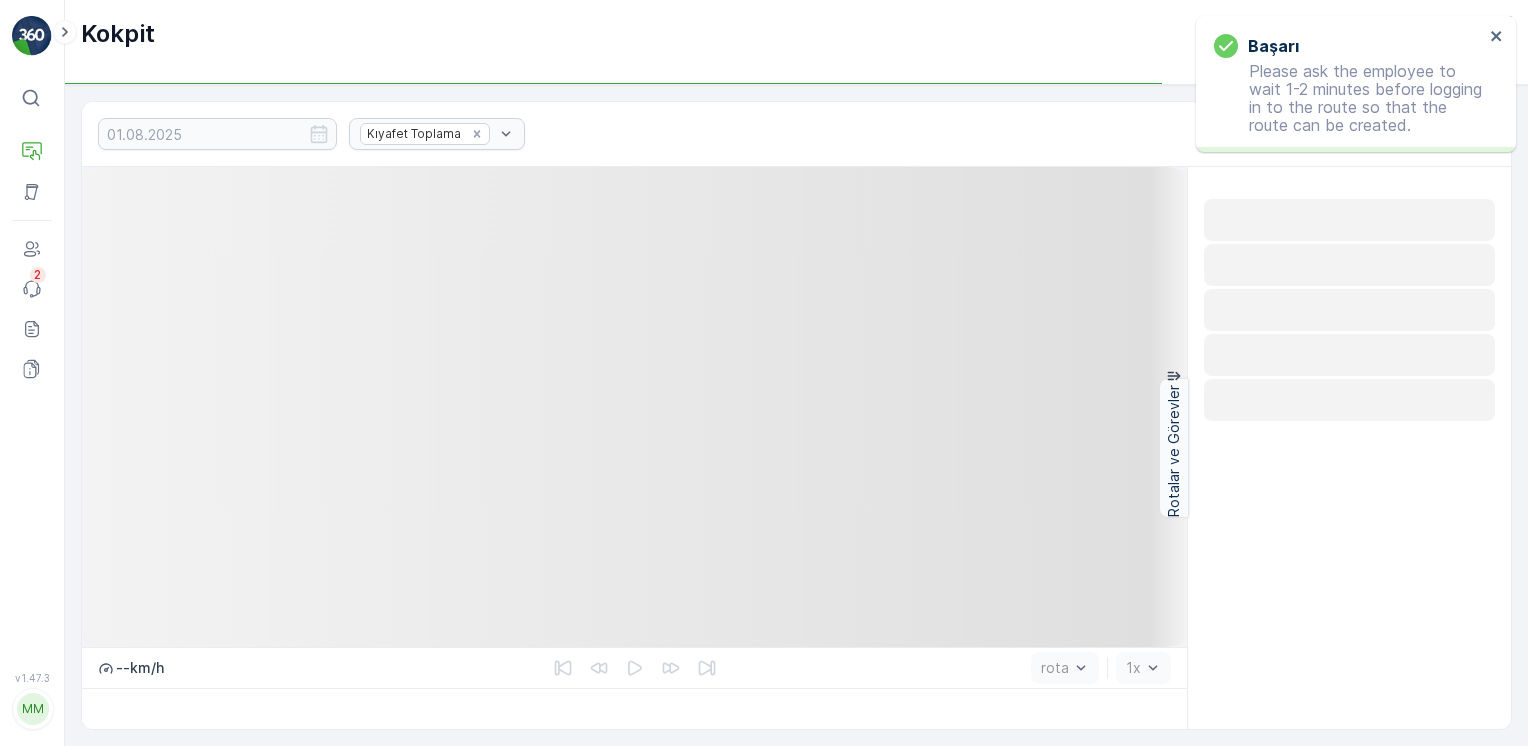 scroll, scrollTop: 0, scrollLeft: 0, axis: both 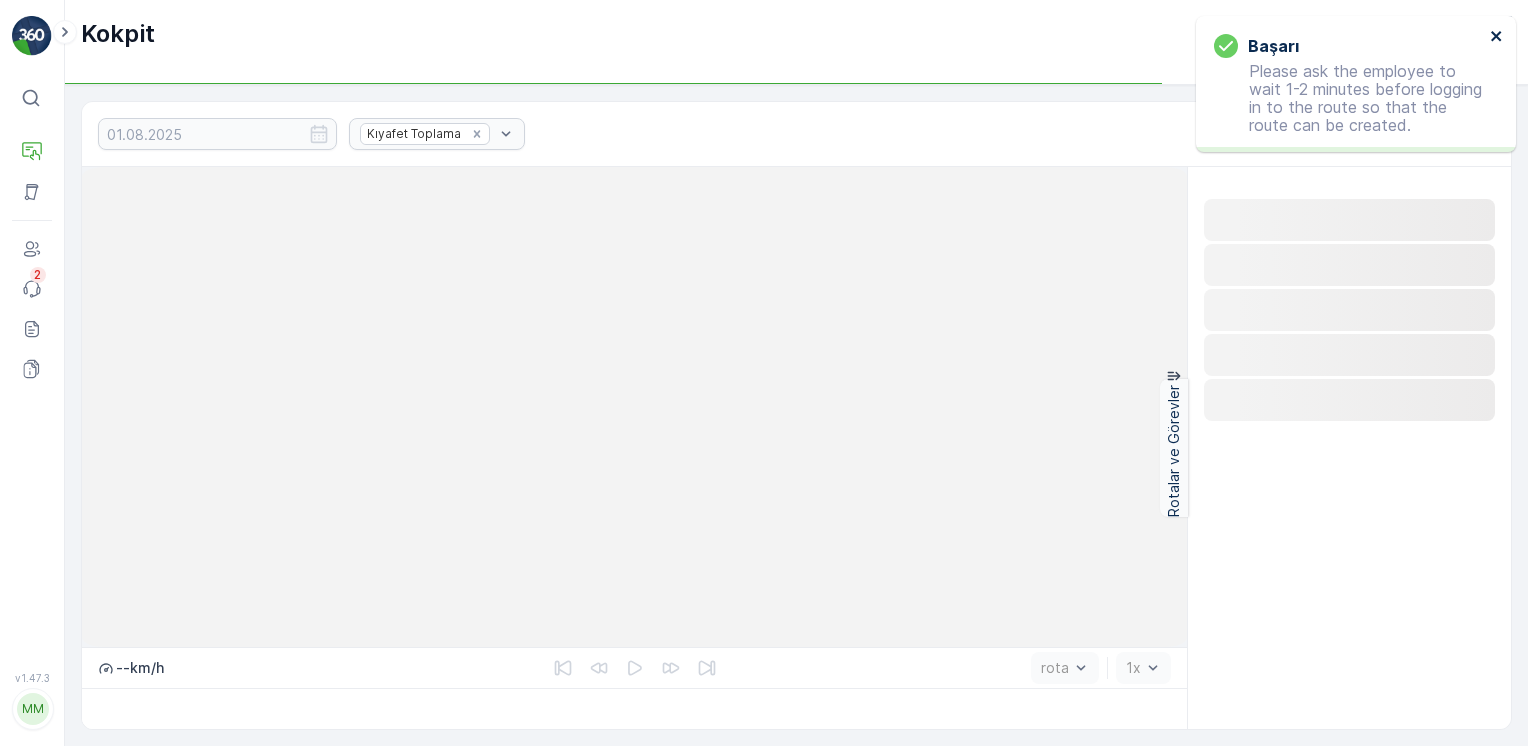 click 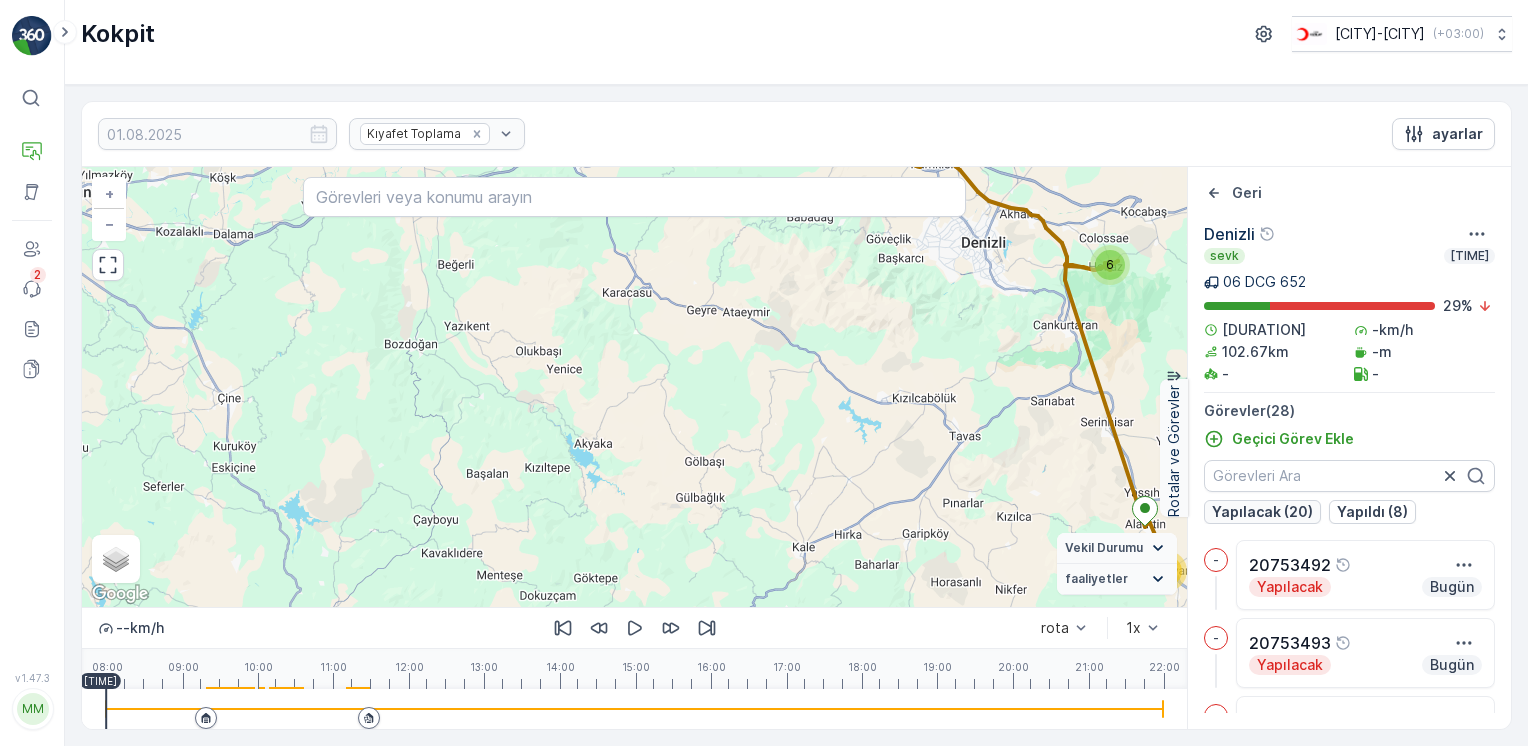 click on "Yapılacak   (20)" at bounding box center (1262, 512) 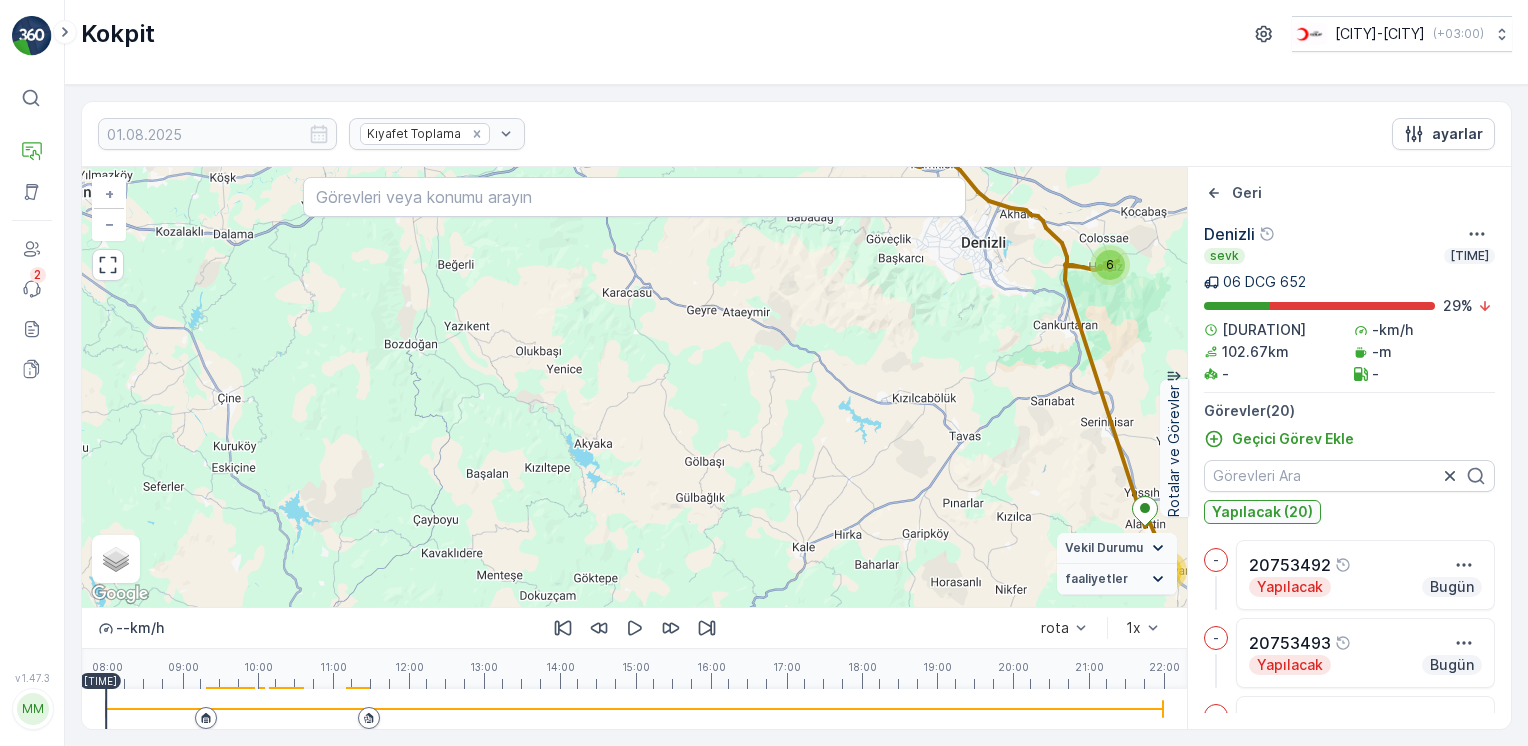 click on "Yapılacak   (20)" at bounding box center (1262, 512) 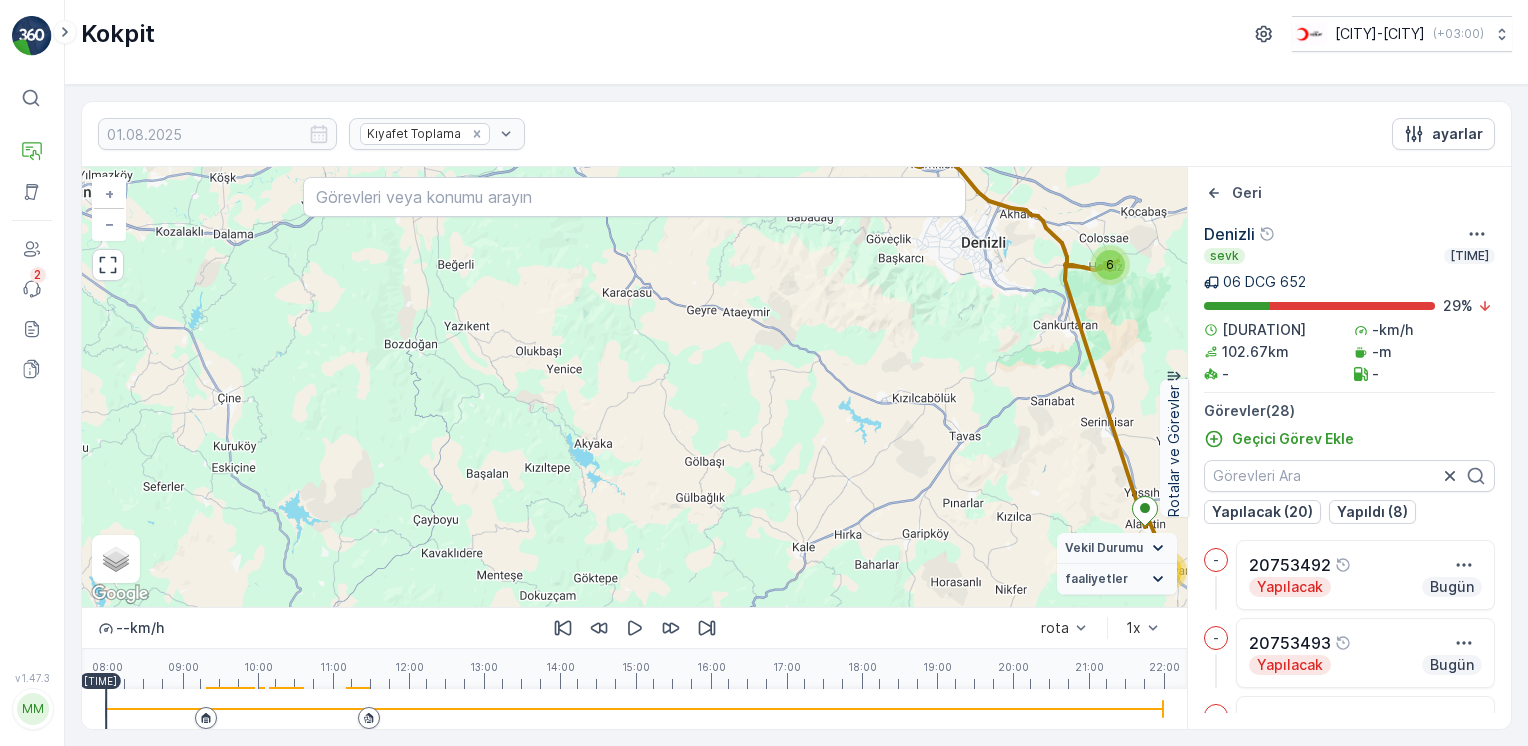 click at bounding box center (634, 709) 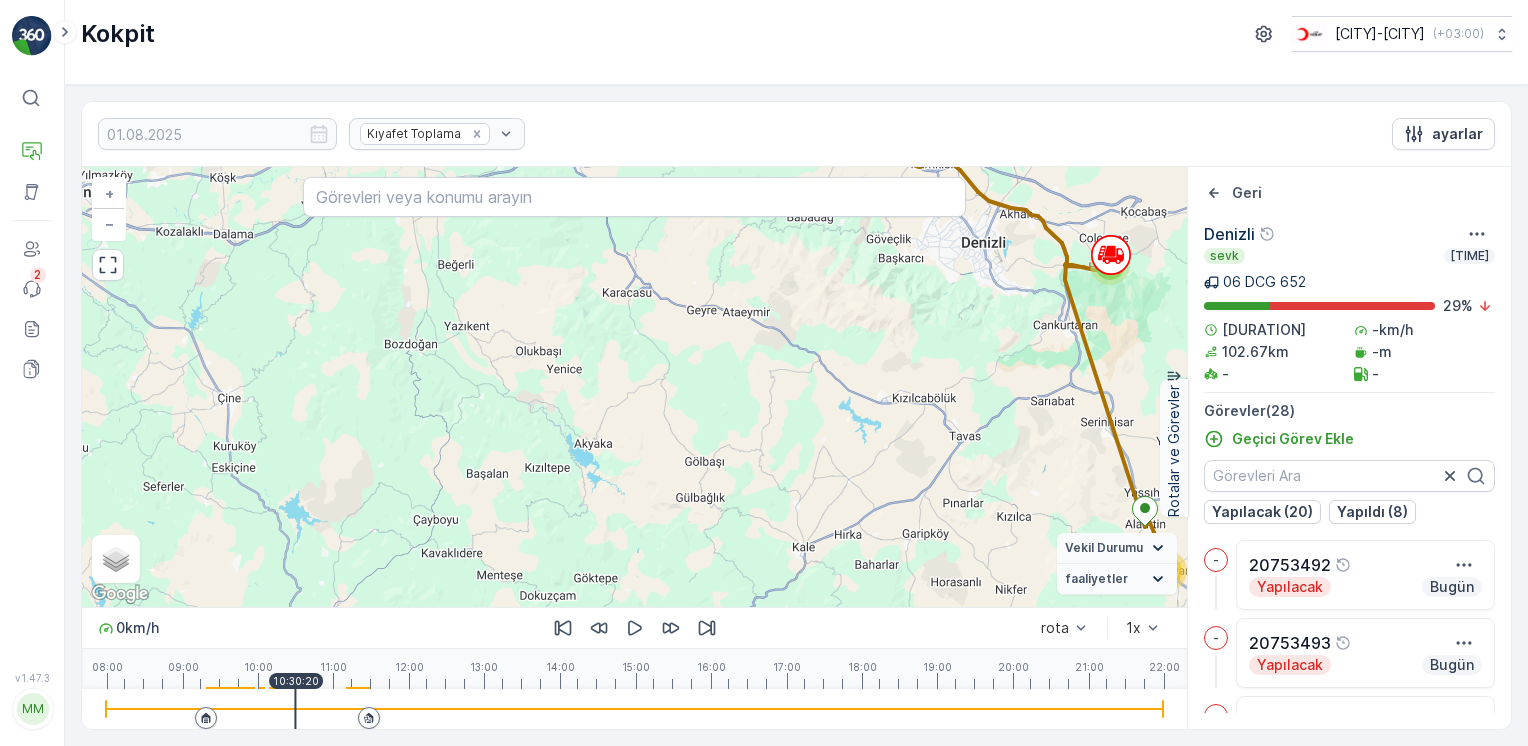 click at bounding box center (634, 709) 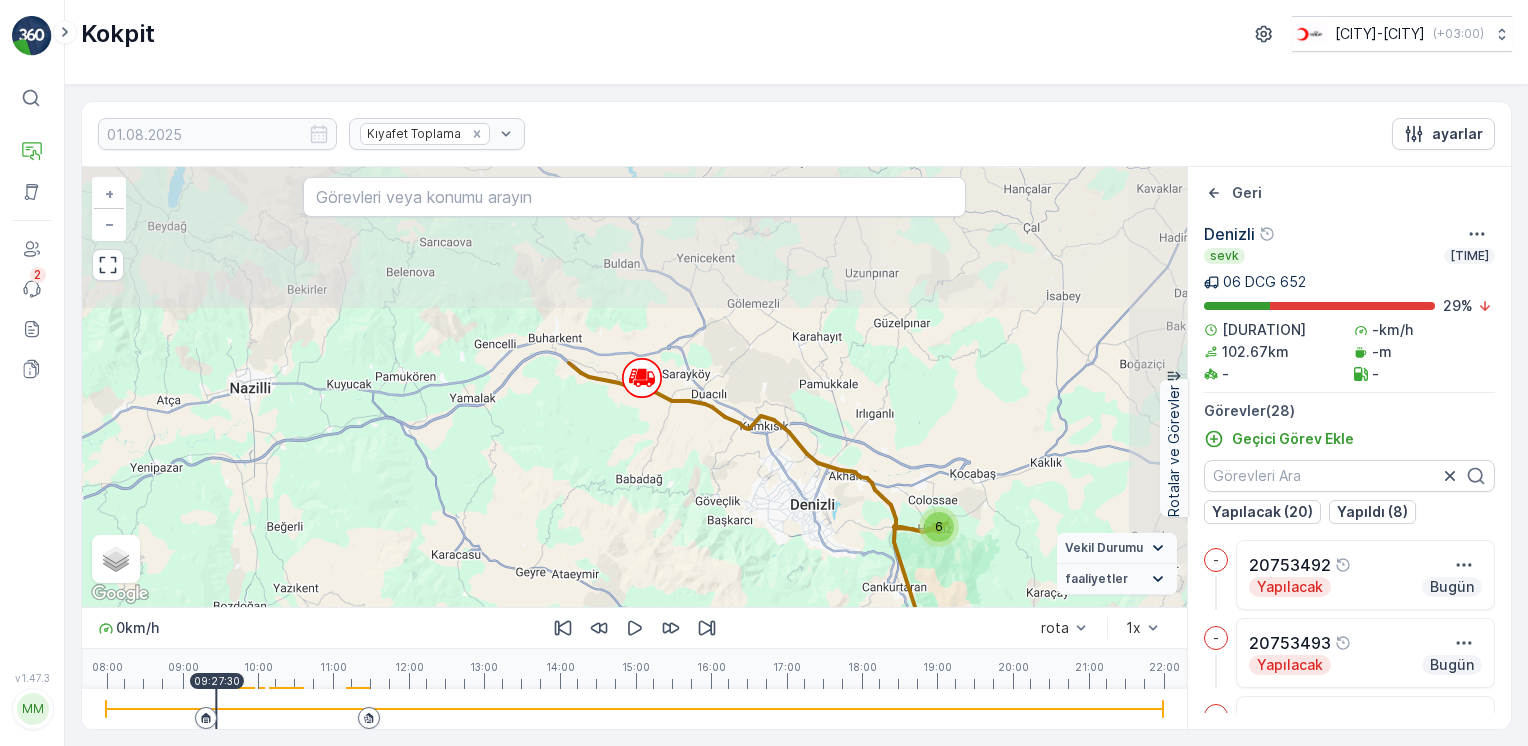 click 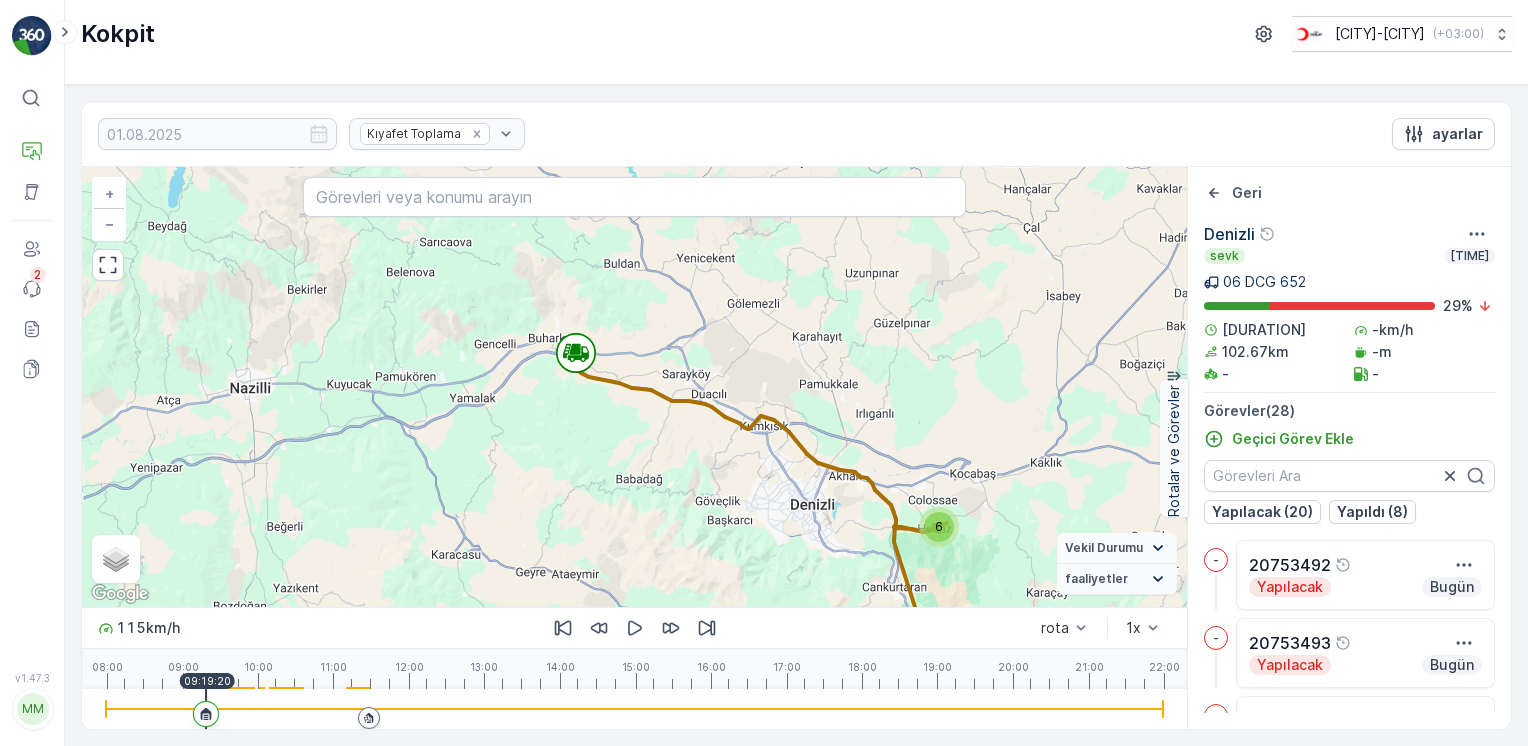 click 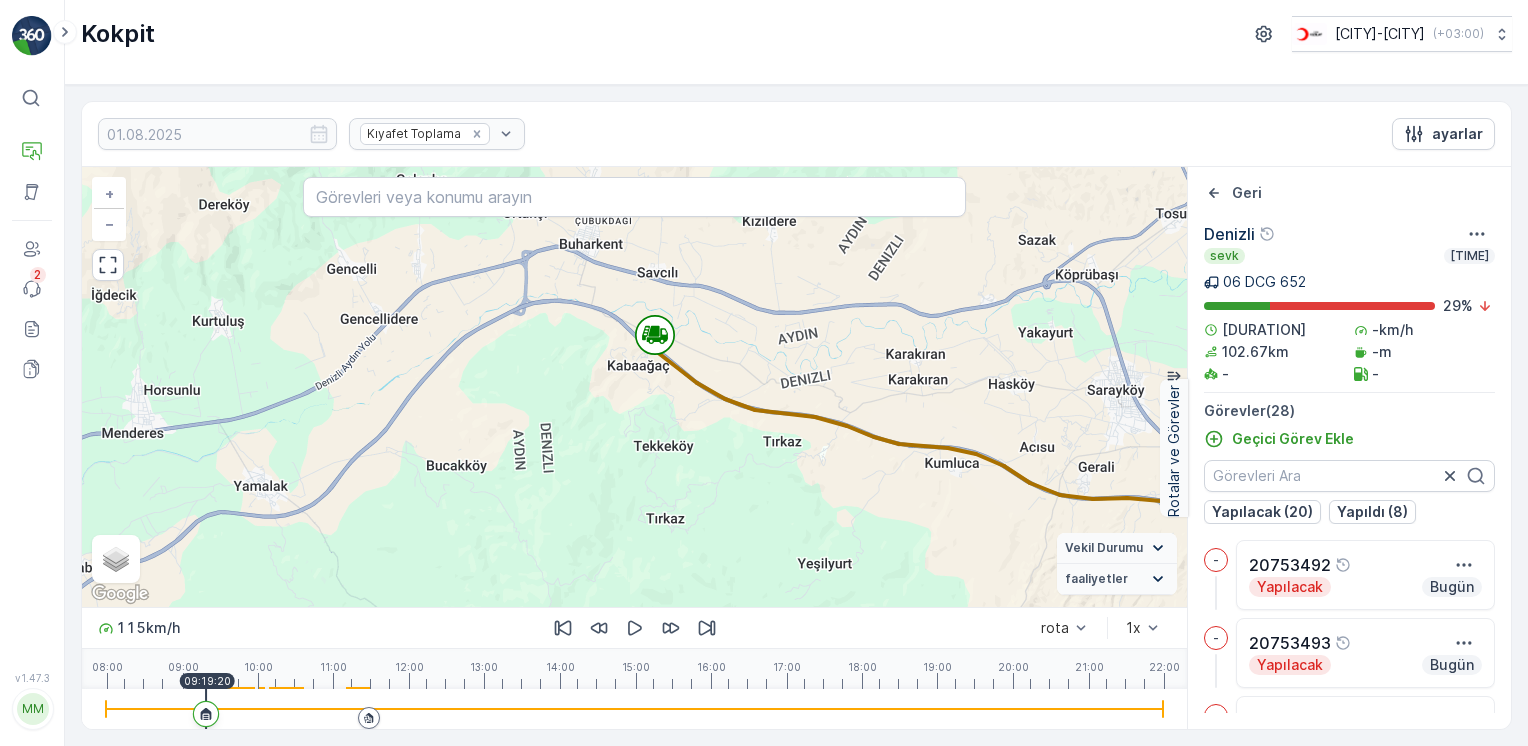 drag, startPoint x: 592, startPoint y: 366, endPoint x: 530, endPoint y: 439, distance: 95.77578 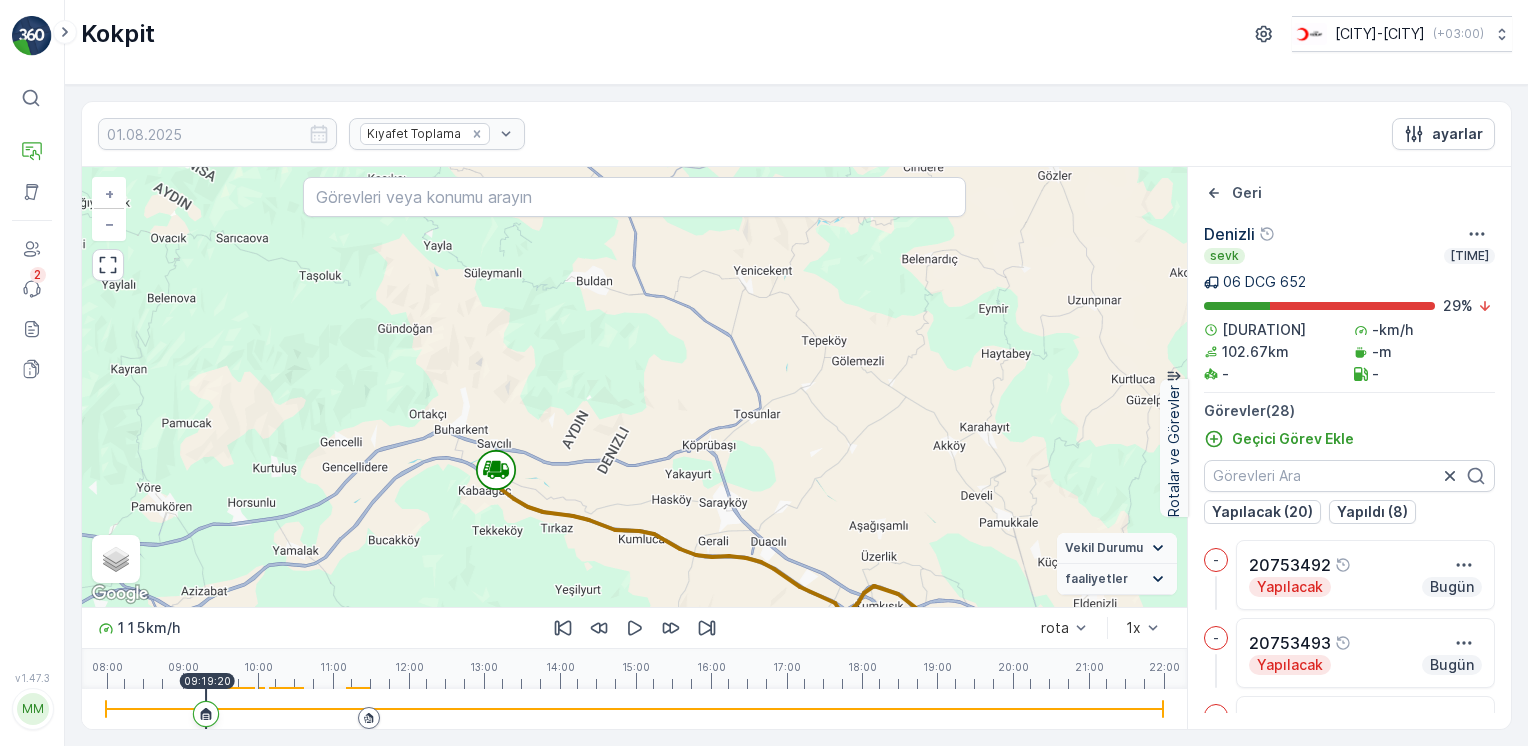 drag, startPoint x: 343, startPoint y: 590, endPoint x: 617, endPoint y: 551, distance: 276.76163 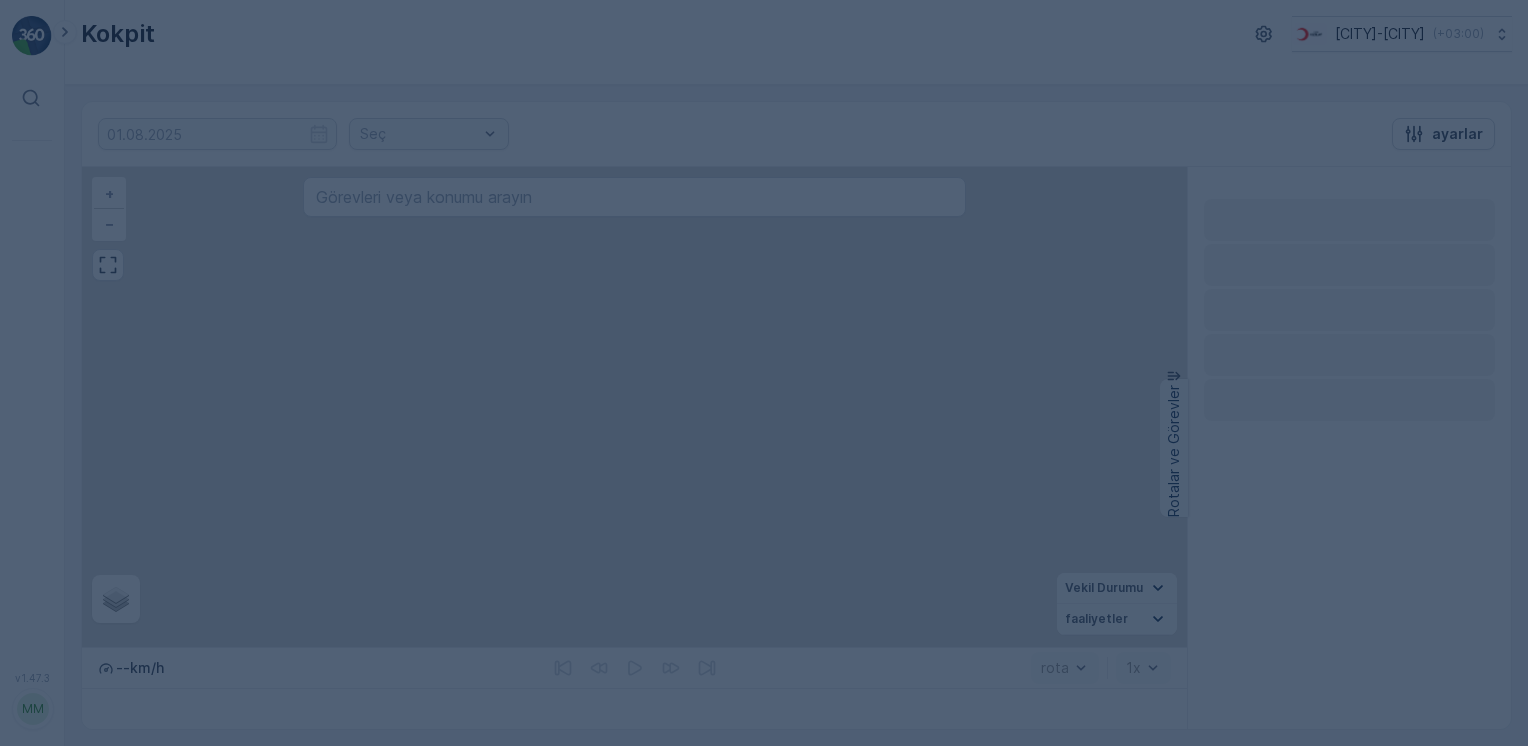 scroll, scrollTop: 0, scrollLeft: 0, axis: both 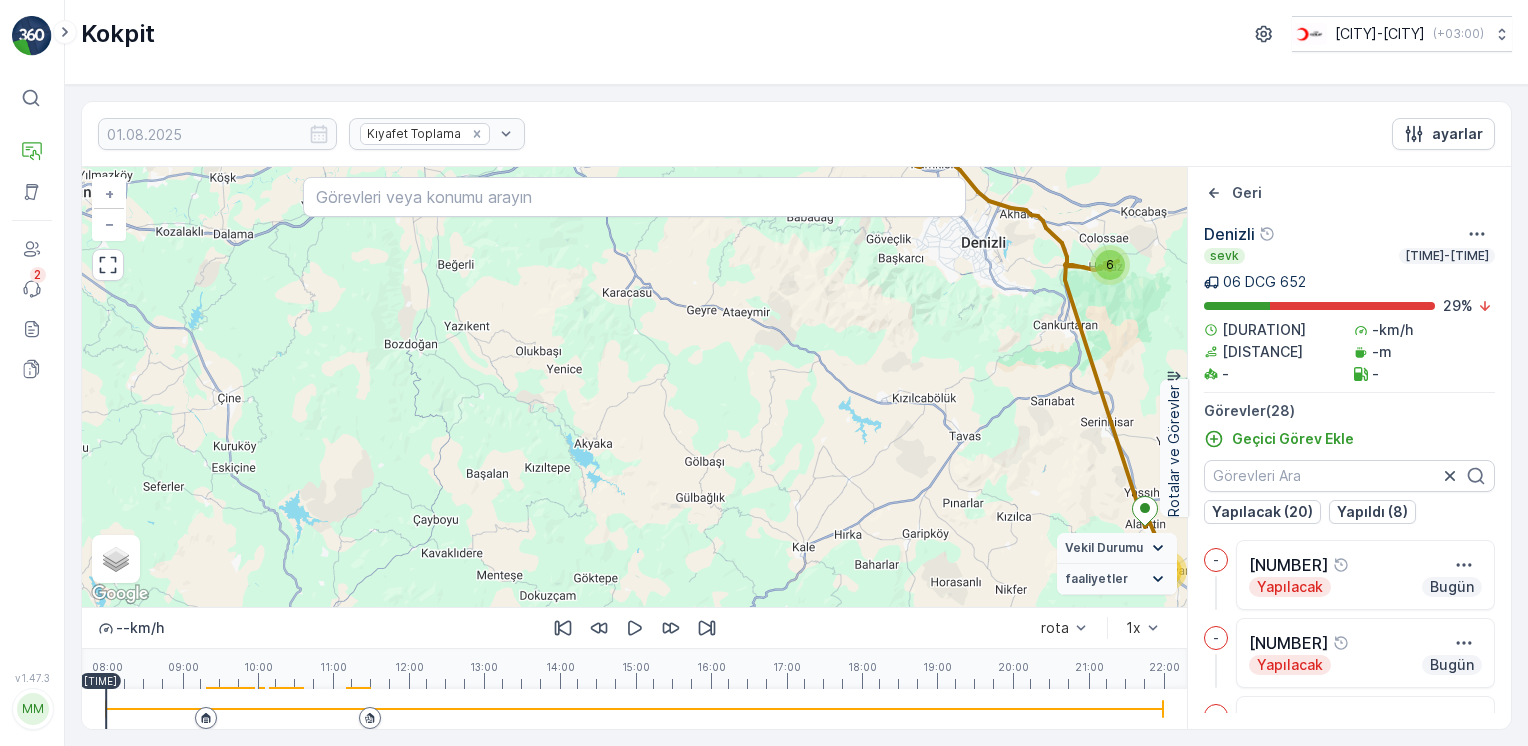 click at bounding box center (634, 709) 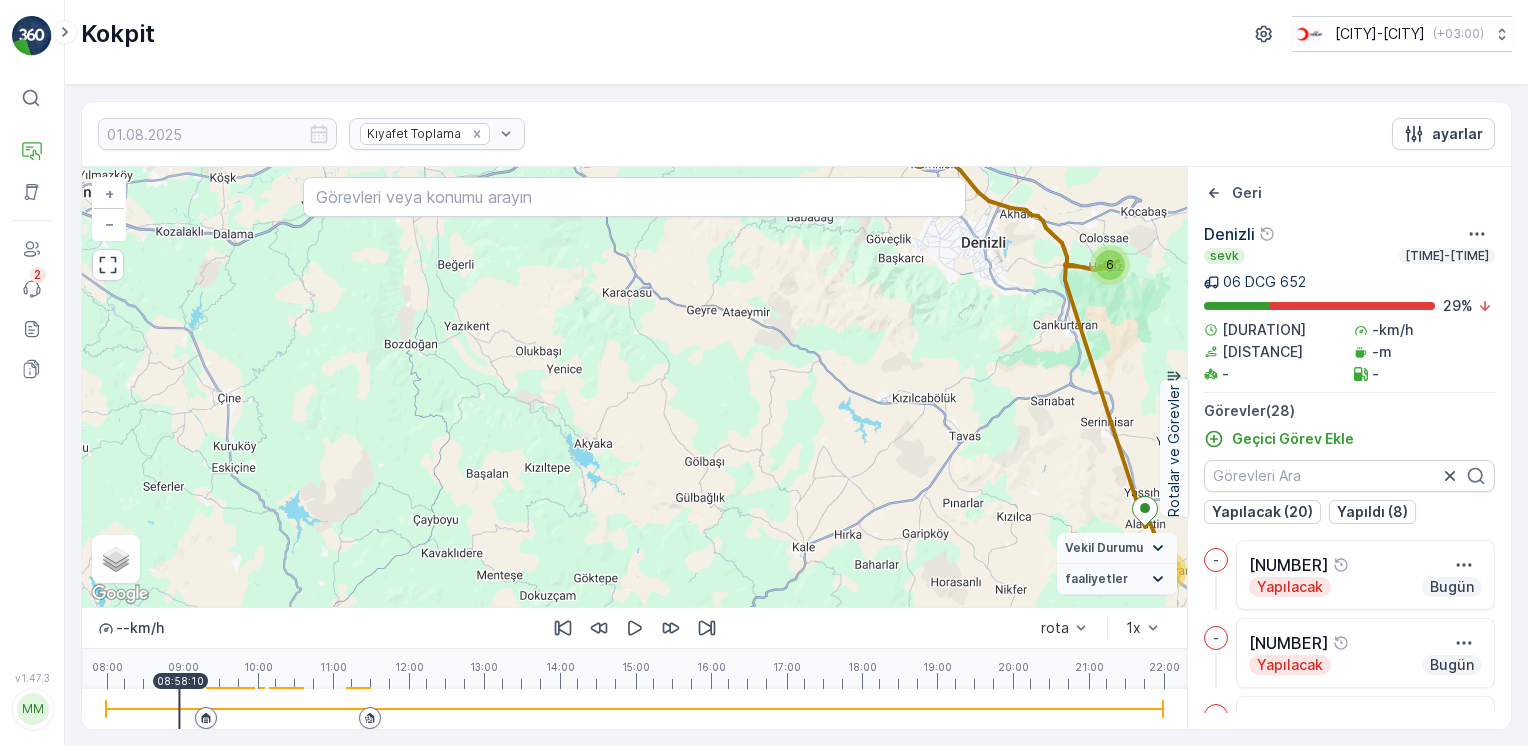 click at bounding box center (634, 709) 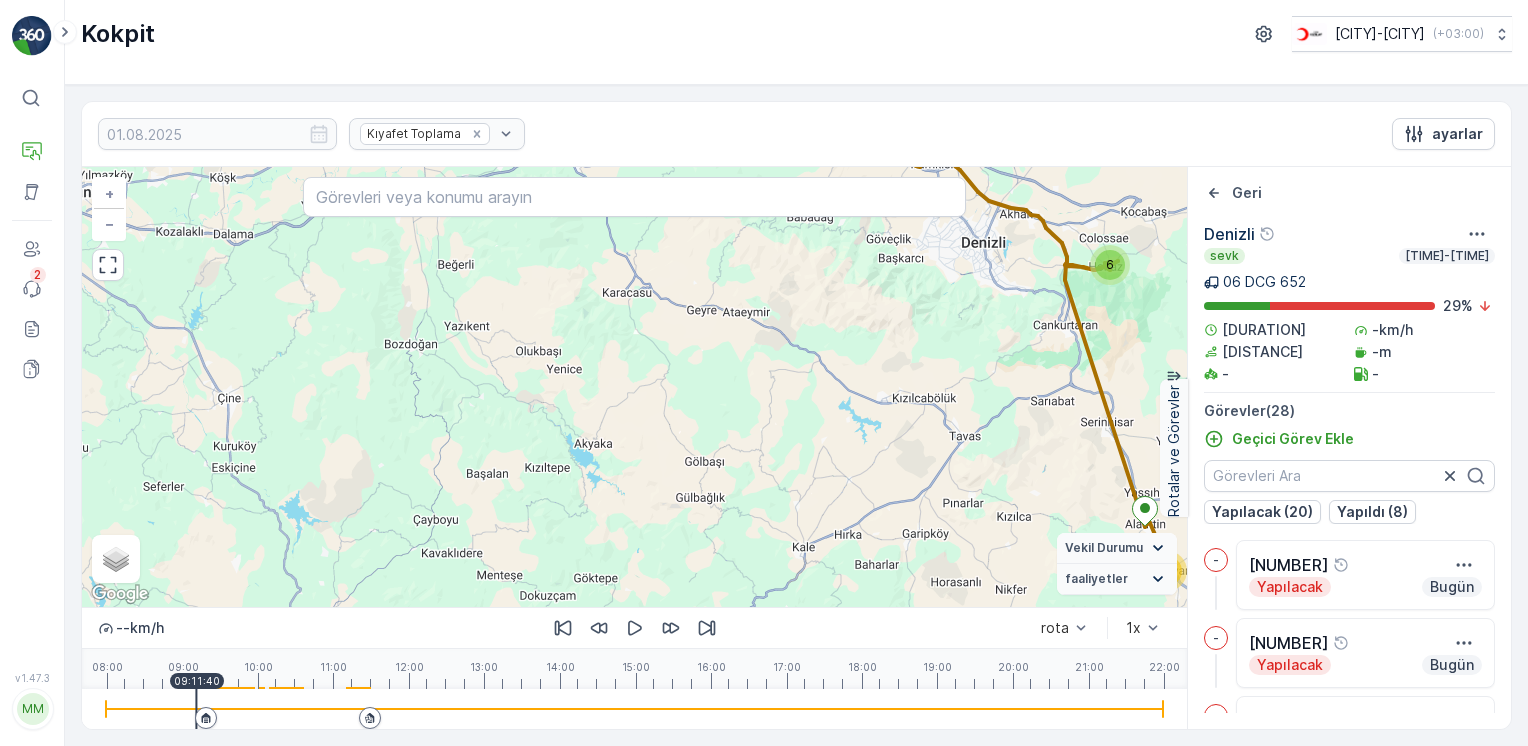 click 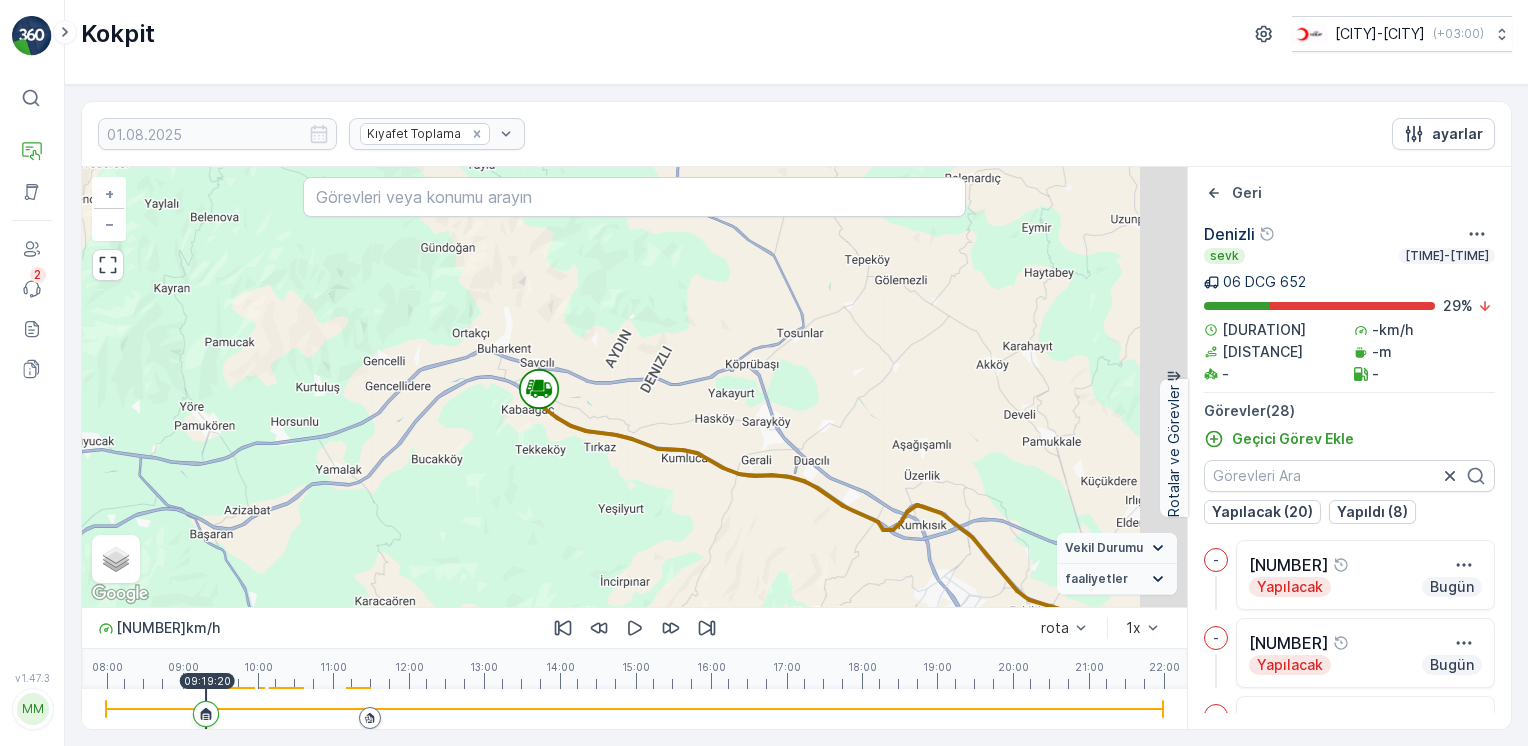 drag, startPoint x: 647, startPoint y: 379, endPoint x: 547, endPoint y: 431, distance: 112.71202 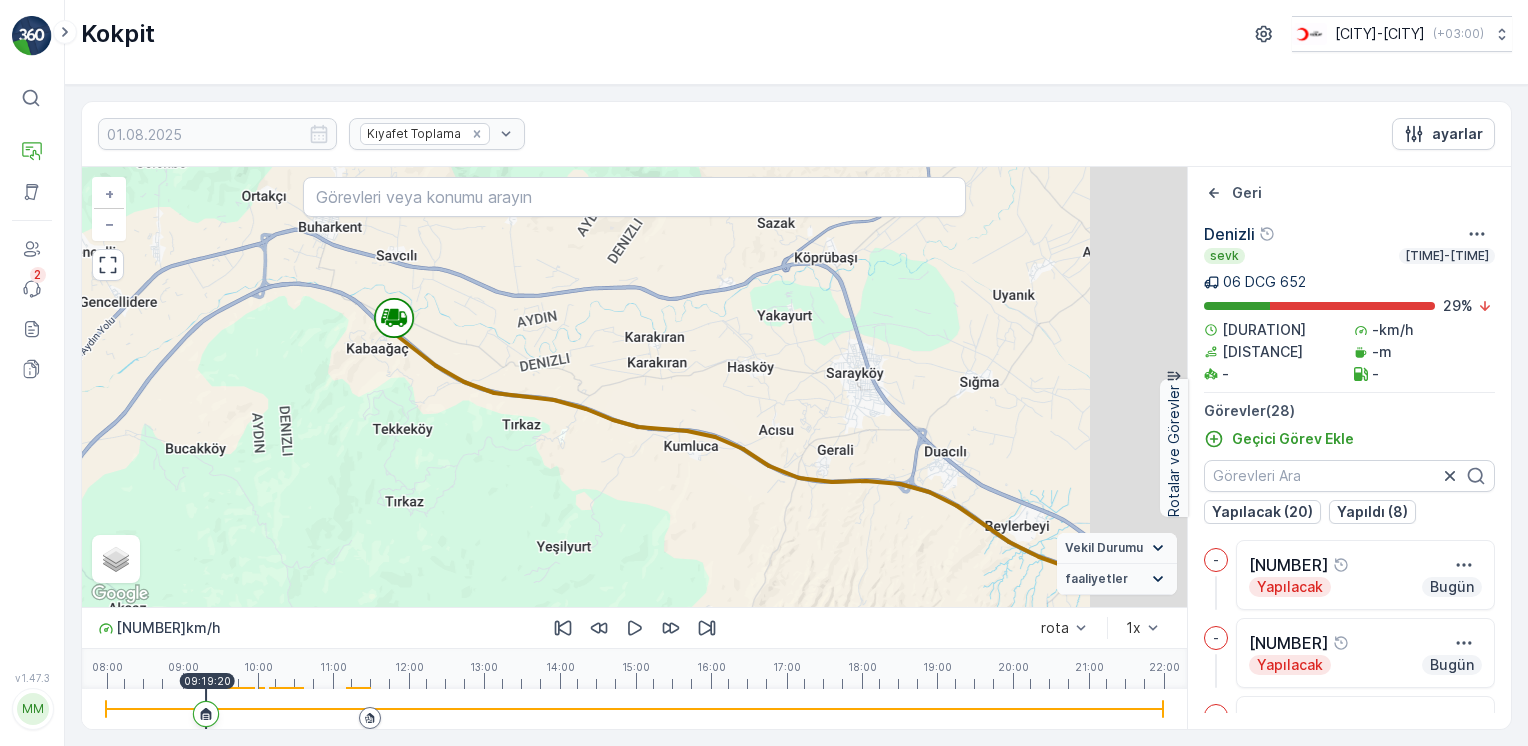 drag, startPoint x: 524, startPoint y: 420, endPoint x: 358, endPoint y: 381, distance: 170.51979 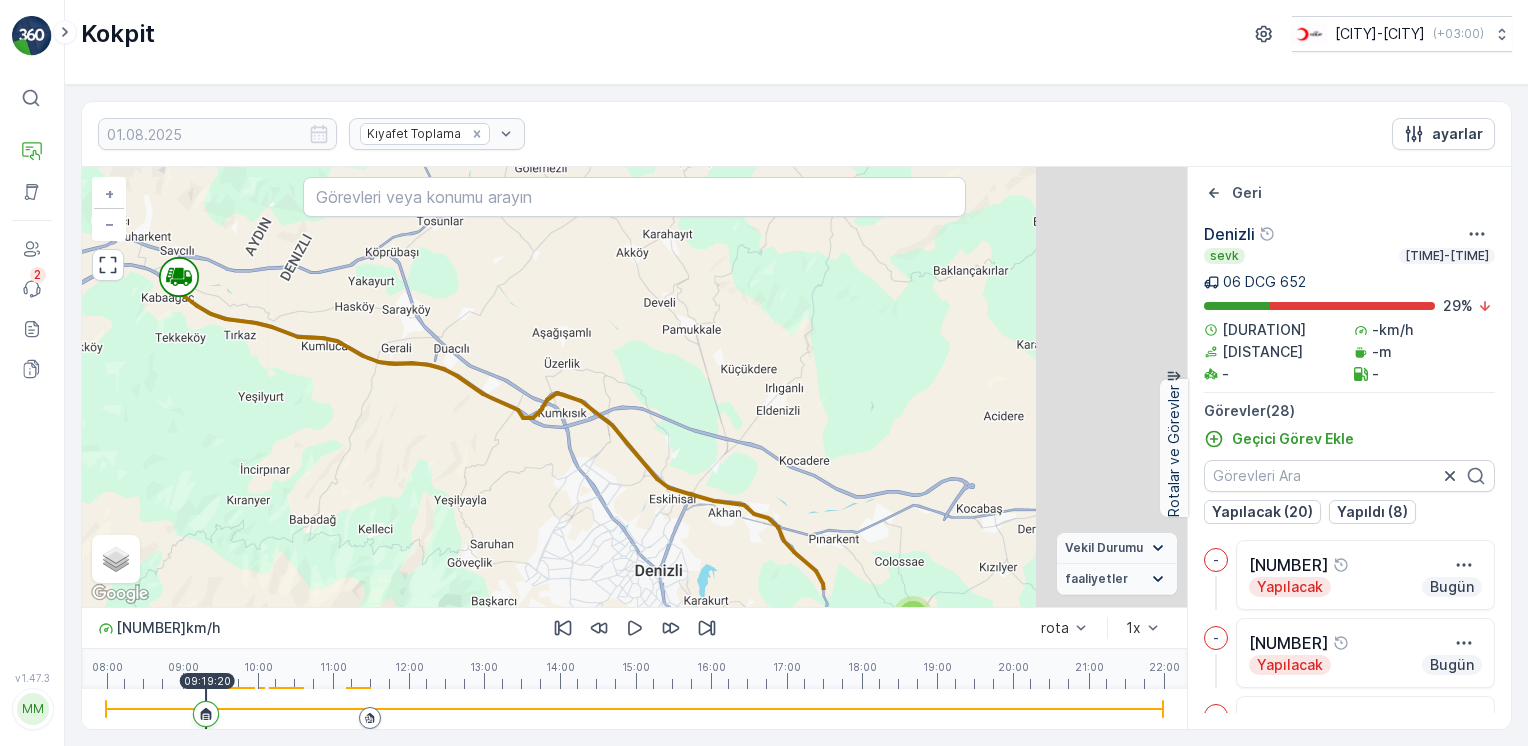 drag, startPoint x: 540, startPoint y: 419, endPoint x: 428, endPoint y: 336, distance: 139.4023 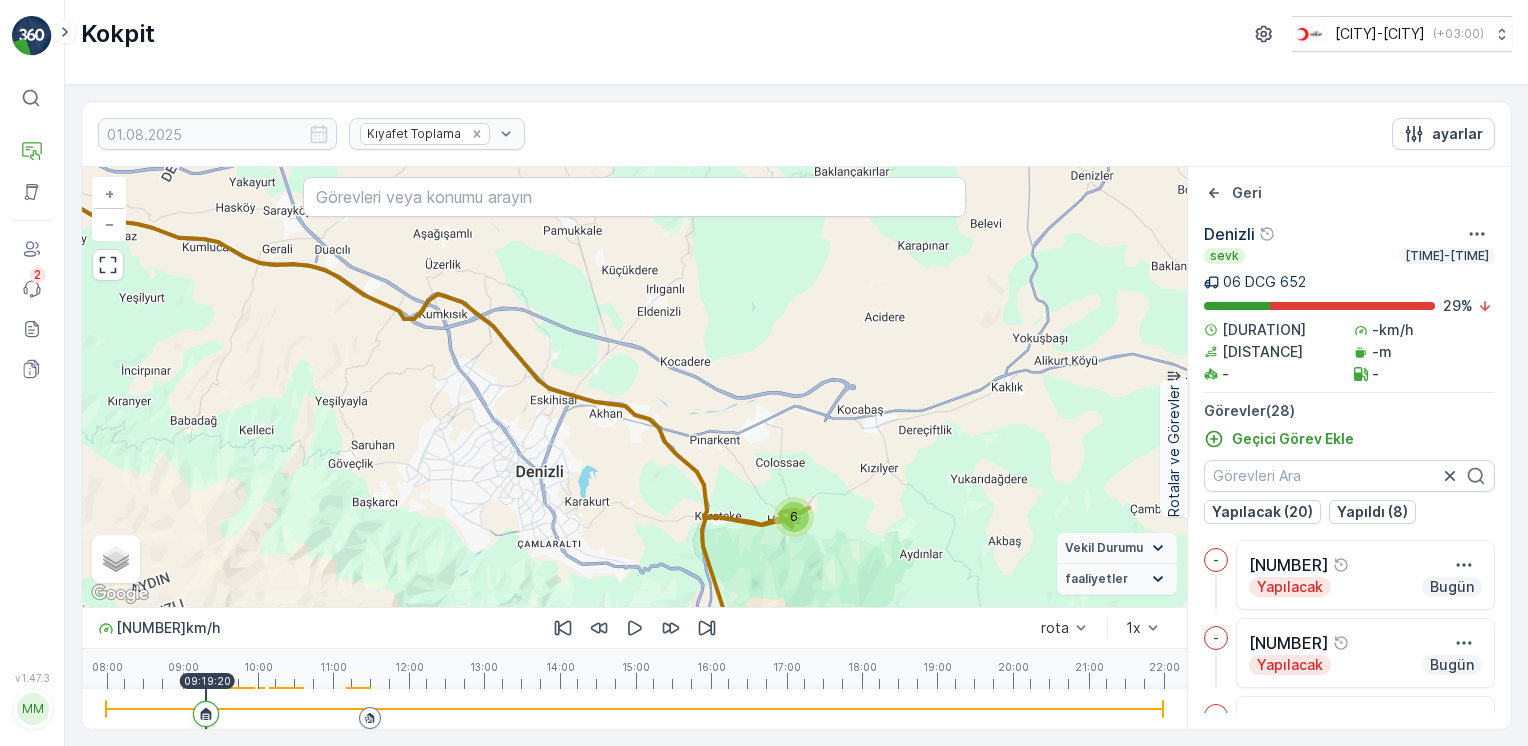 click 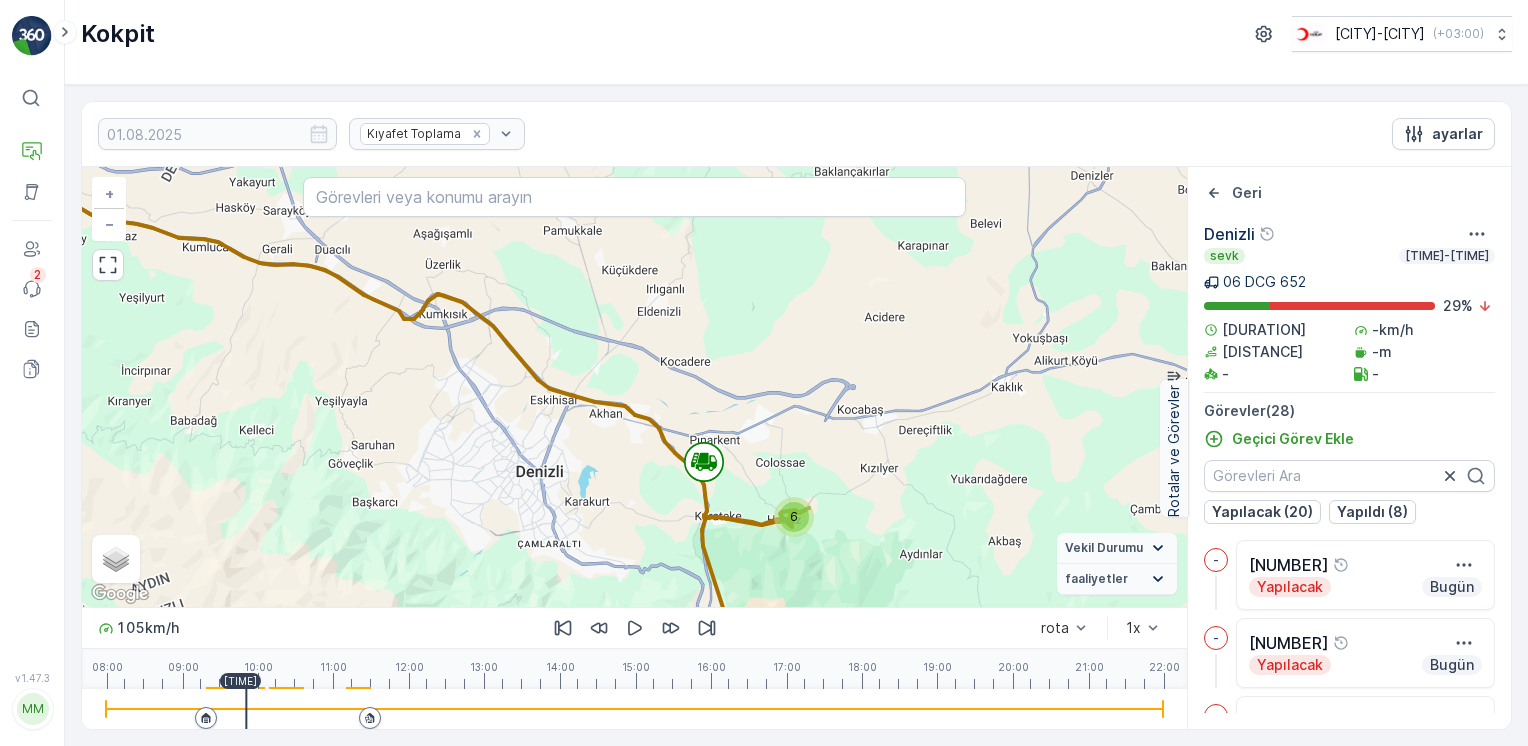 click on "6 20 + −  Uydu  Yol haritası  Arazi  Karışık  Leaflet Keyboard shortcuts Map Data Map data ©2025 Map data ©2025 2 km  Click to toggle between metric and imperial units Terms Report a map error Vekil Durumu Hareket halinde Sabit faaliyetler Başlangıç noktası Bitiş noktası YAKIT İmha etmek mola hız sınırı" at bounding box center (634, 387) 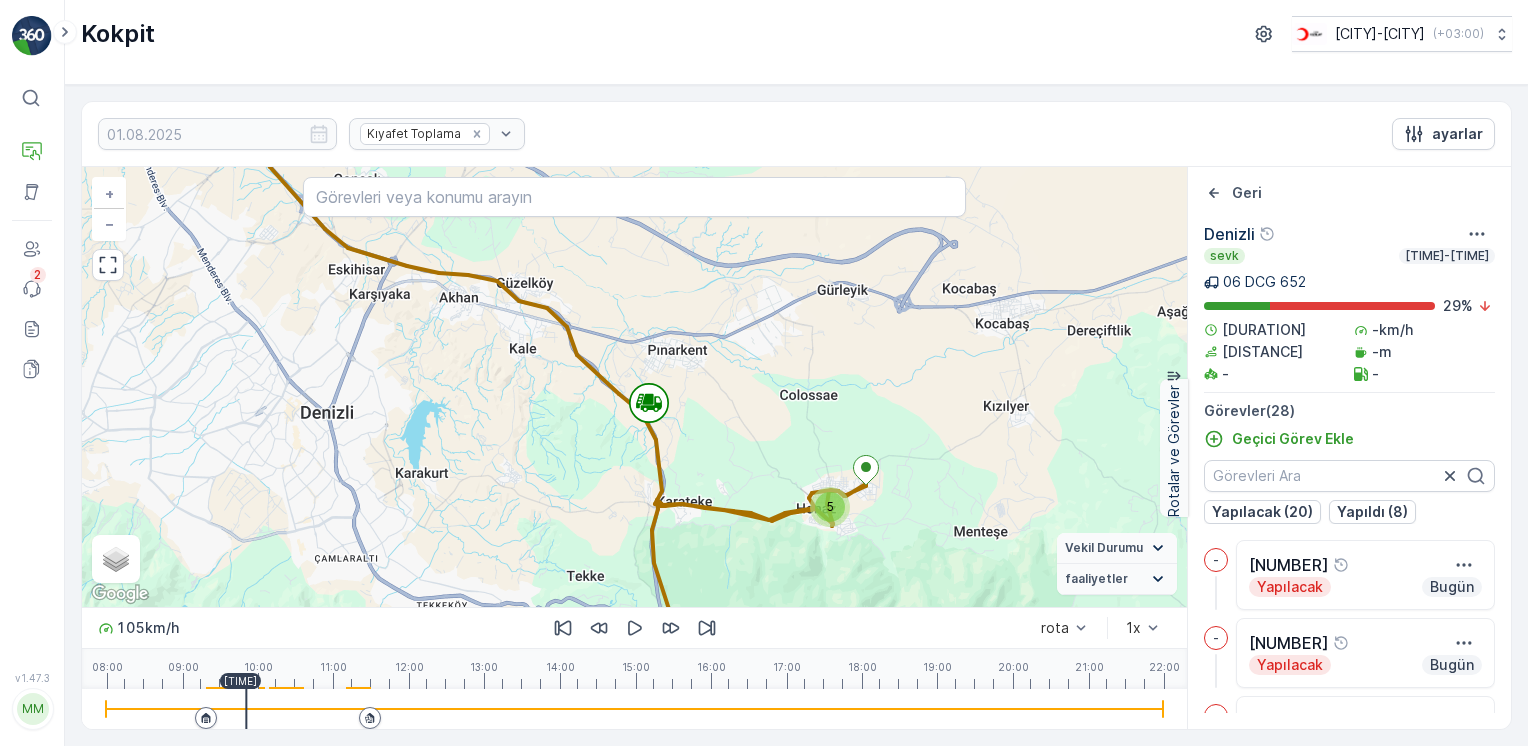 click on "5 8 11 + −  Uydu  Yol haritası  Arazi  Karışık  Leaflet Keyboard shortcuts Map Data Map data ©2025 Map data ©2025 2 km  Click to toggle between metric and imperial units Terms Report a map error Vekil Durumu Hareket halinde Sabit faaliyetler Başlangıç noktası Bitiş noktası YAKIT İmha etmek mola hız sınırı" at bounding box center (634, 387) 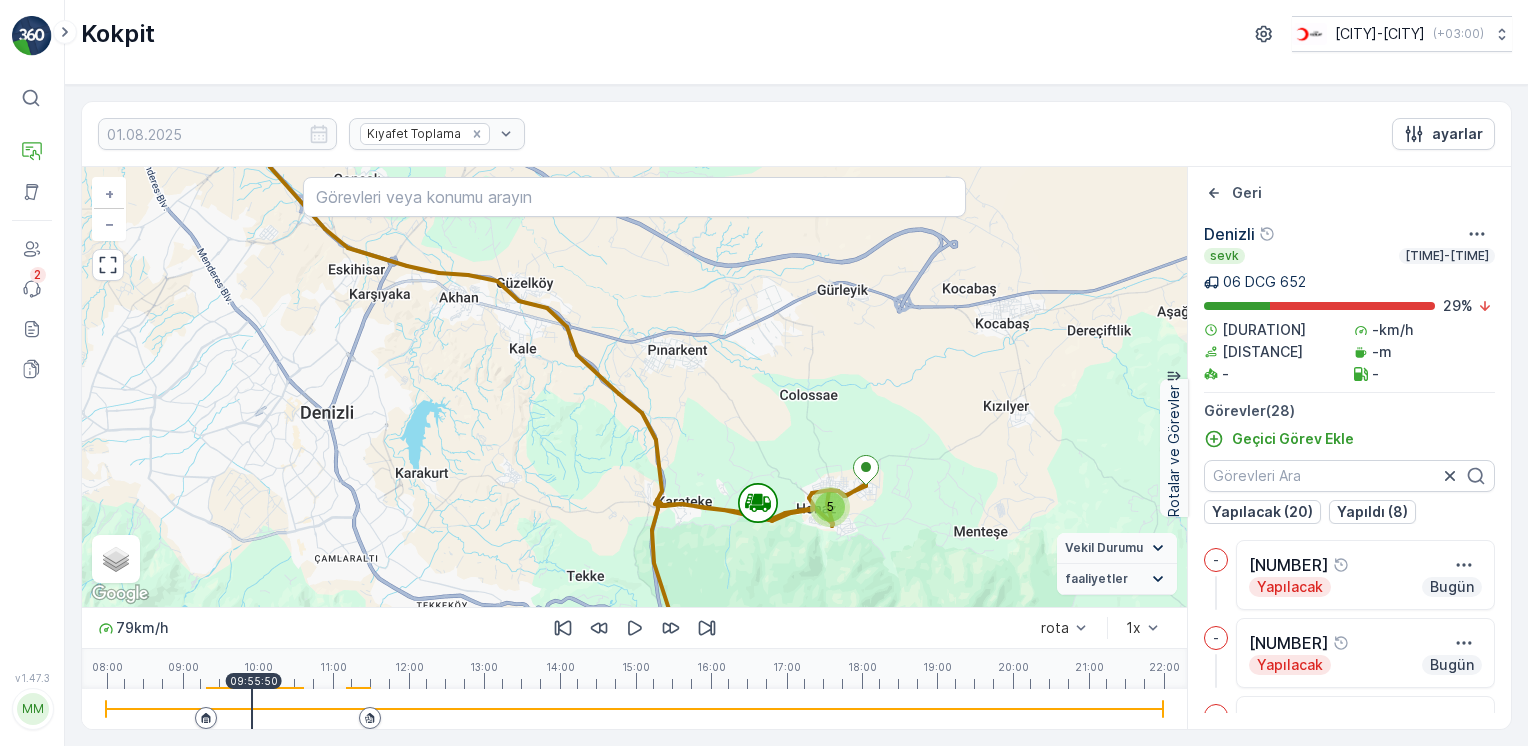 click on "5 8 11 + −  Uydu  Yol haritası  Arazi  Karışık  Leaflet Keyboard shortcuts Map Data Map data ©2025 Map data ©2025 2 km  Click to toggle between metric and imperial units Terms Report a map error Vekil Durumu Hareket halinde Sabit faaliyetler Başlangıç noktası Bitiş noktası YAKIT İmha etmek mola hız sınırı" at bounding box center (634, 387) 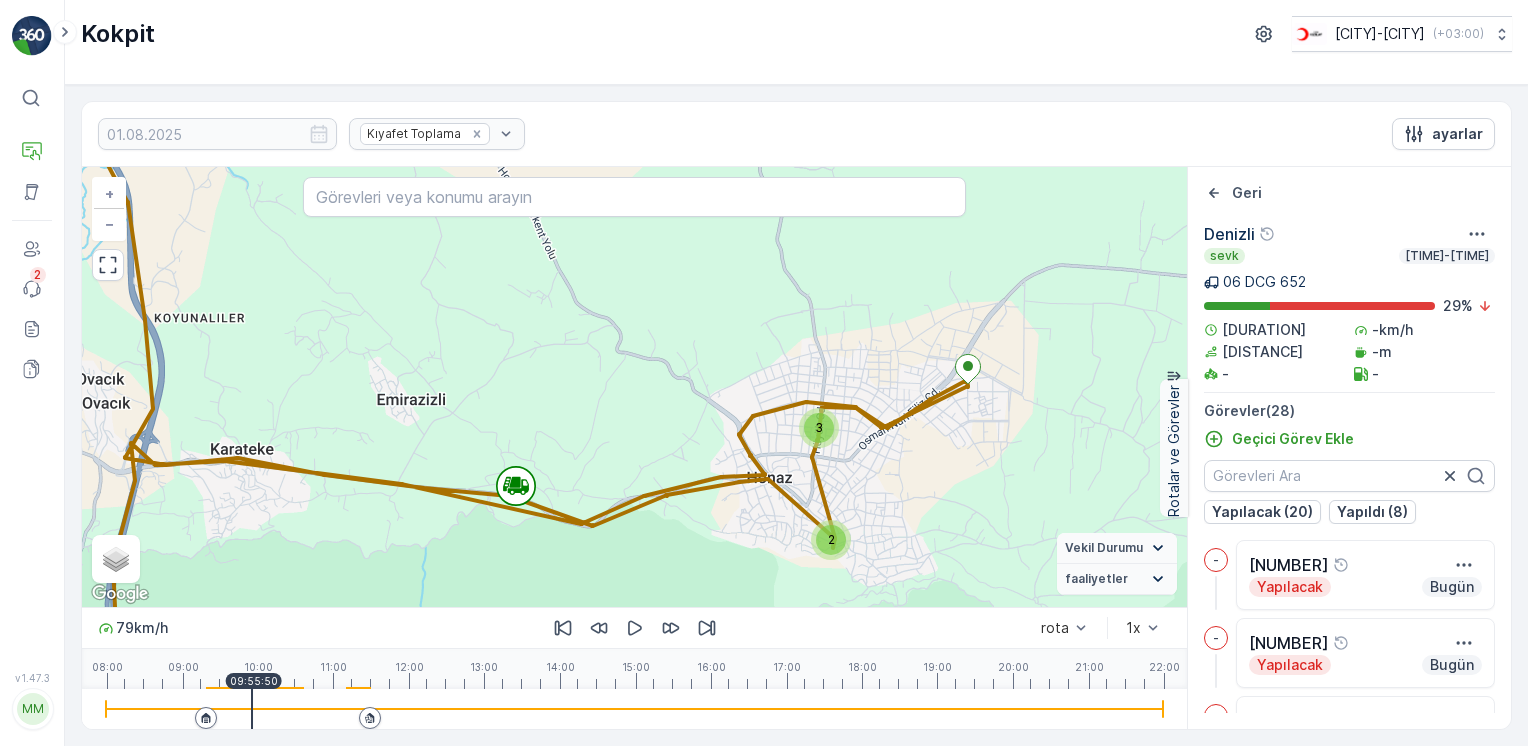 click 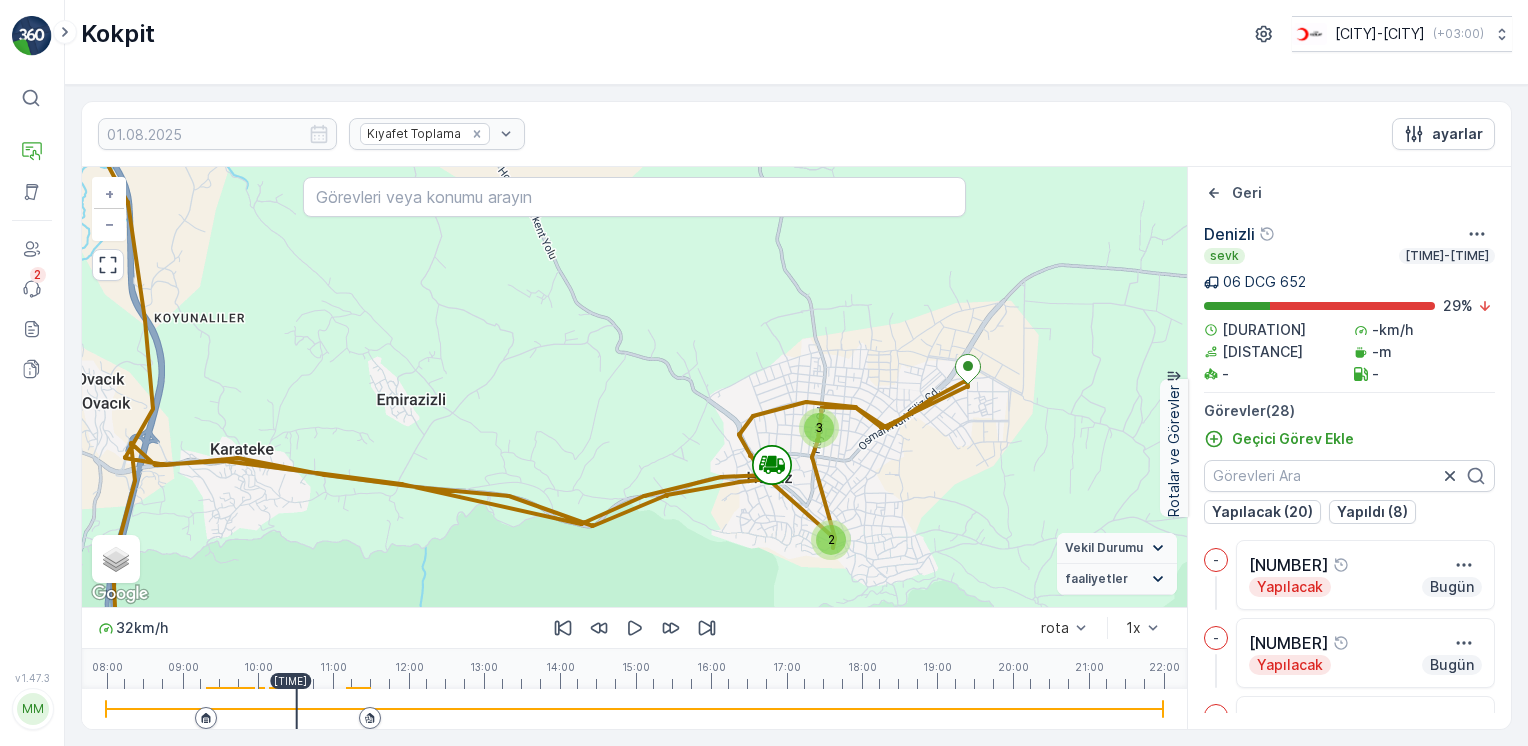 click 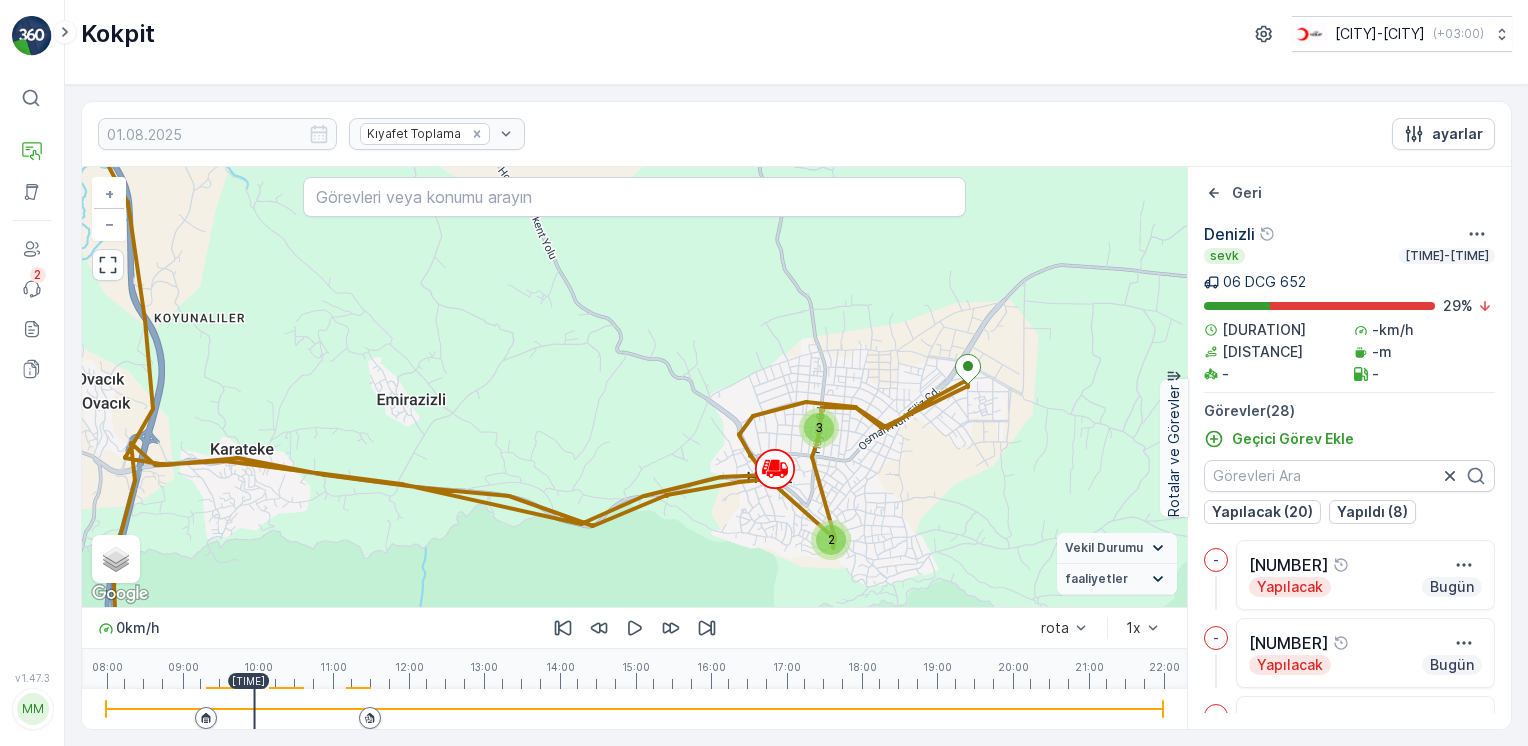 click on "3 2 3 4 + −  Uydu  Yol haritası  Arazi  Karışık  Leaflet Keyboard shortcuts Map Data Map data ©2025 Map data ©2025 500 m  Click to toggle between metric and imperial units Terms Report a map error Vekil Durumu Hareket halinde Sabit faaliyetler Başlangıç noktası Bitiş noktası YAKIT İmha etmek mola hız sınırı" at bounding box center [634, 387] 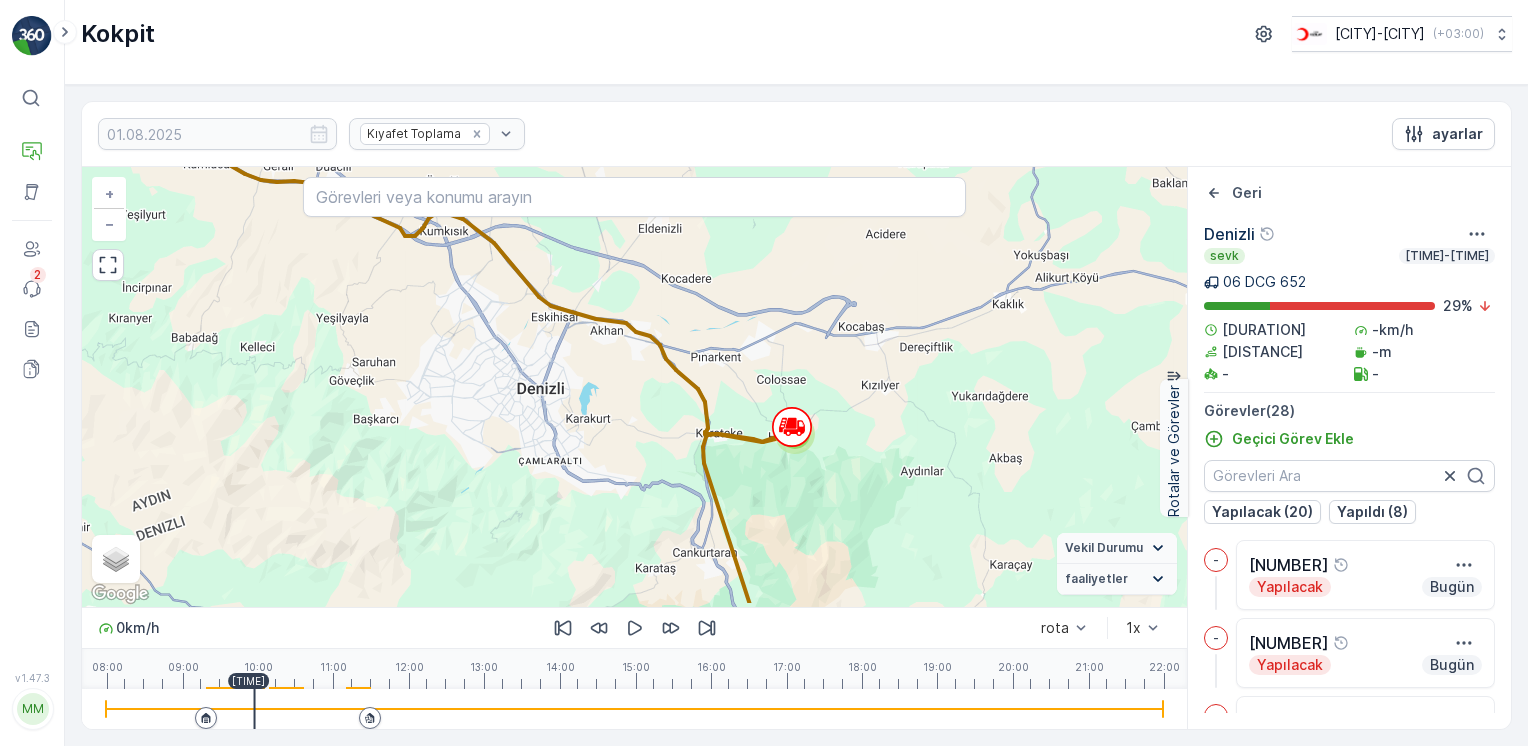 drag, startPoint x: 619, startPoint y: 476, endPoint x: 703, endPoint y: 402, distance: 111.94642 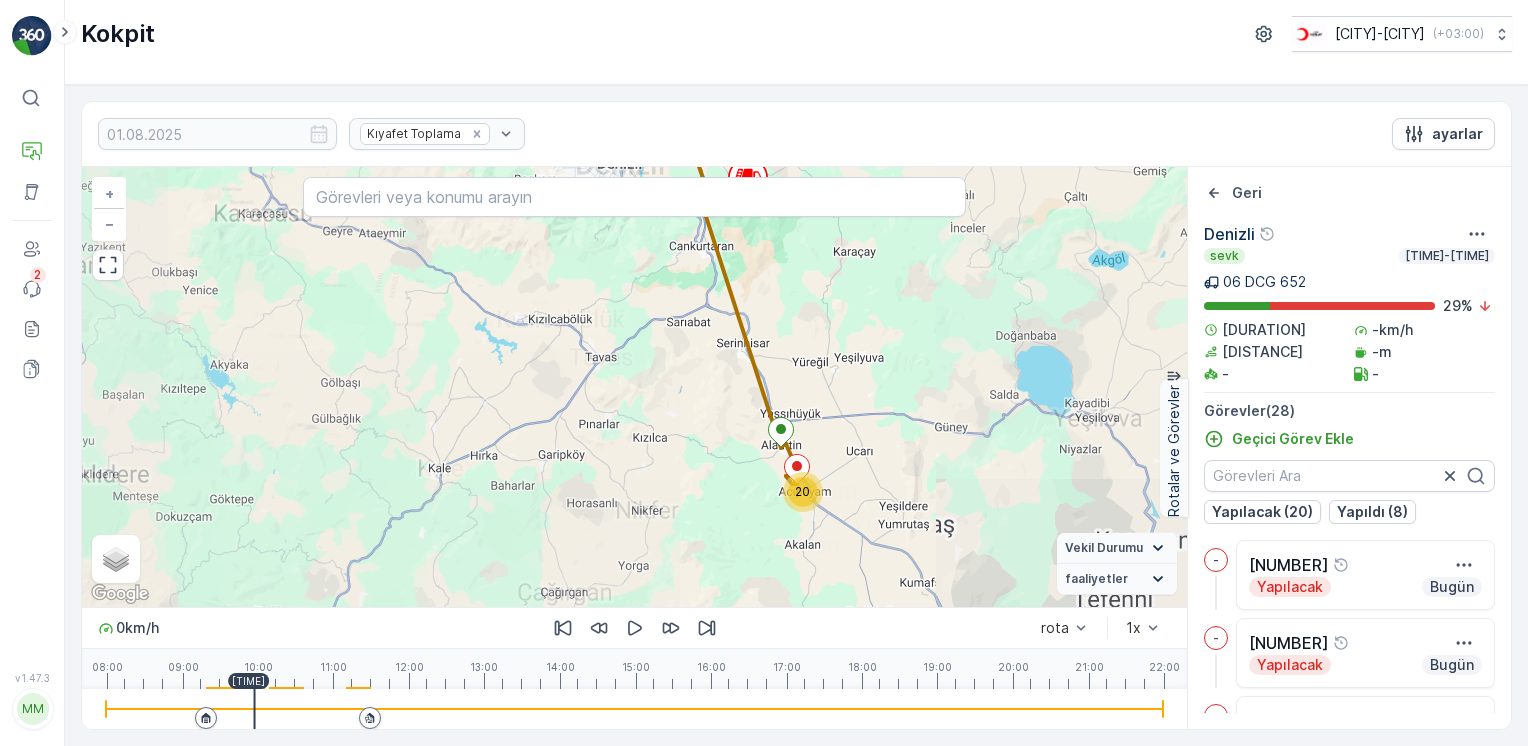 click on "21 6 20 + −  Uydu  Yol haritası  Arazi  Karışık  Leaflet Keyboard shortcuts Map Data Map data ©2025 Map data ©2025 5 km  Click to toggle between metric and imperial units Terms Report a map error Vekil Durumu Hareket halinde Sabit faaliyetler Başlangıç noktası Bitiş noktası YAKIT İmha etmek mola hız sınırı" at bounding box center [634, 387] 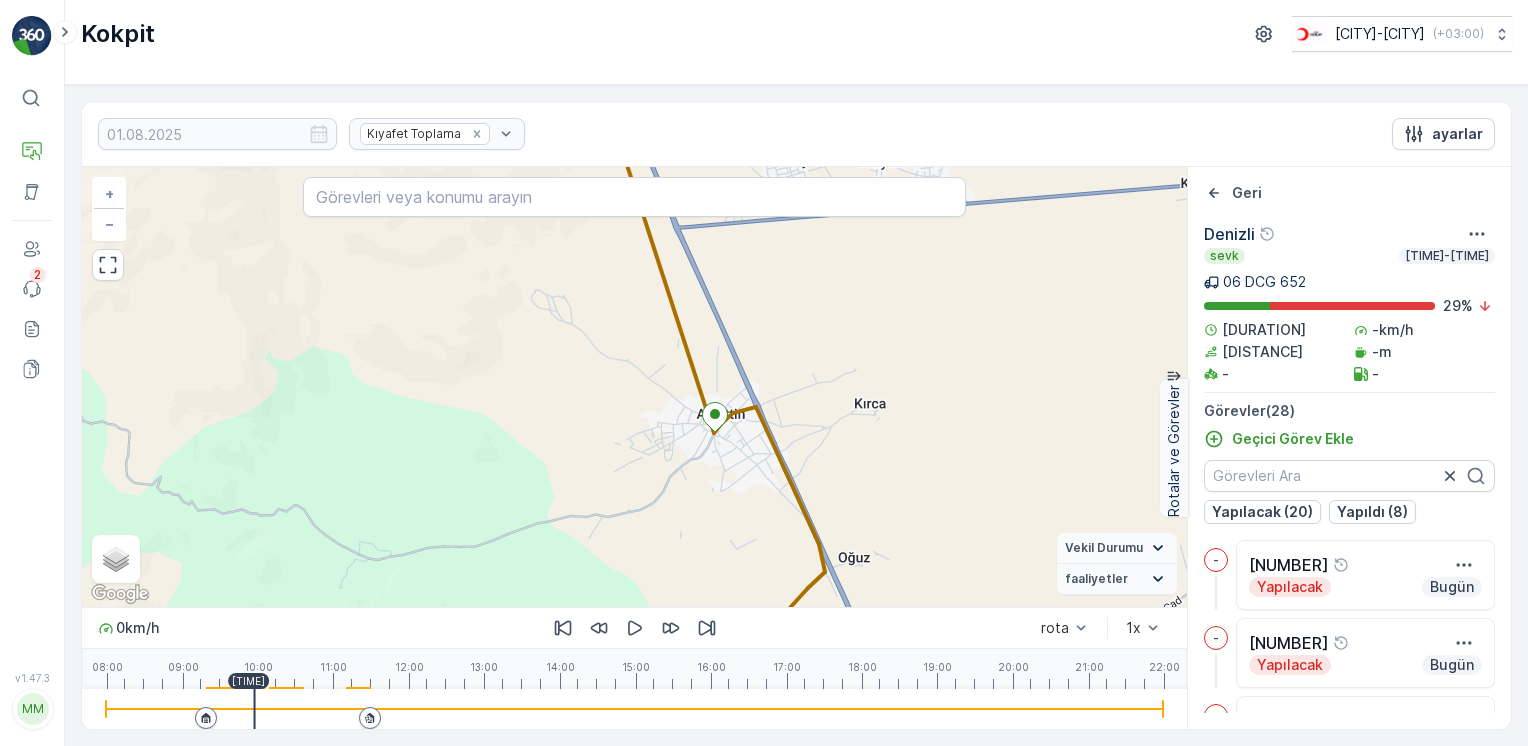 click 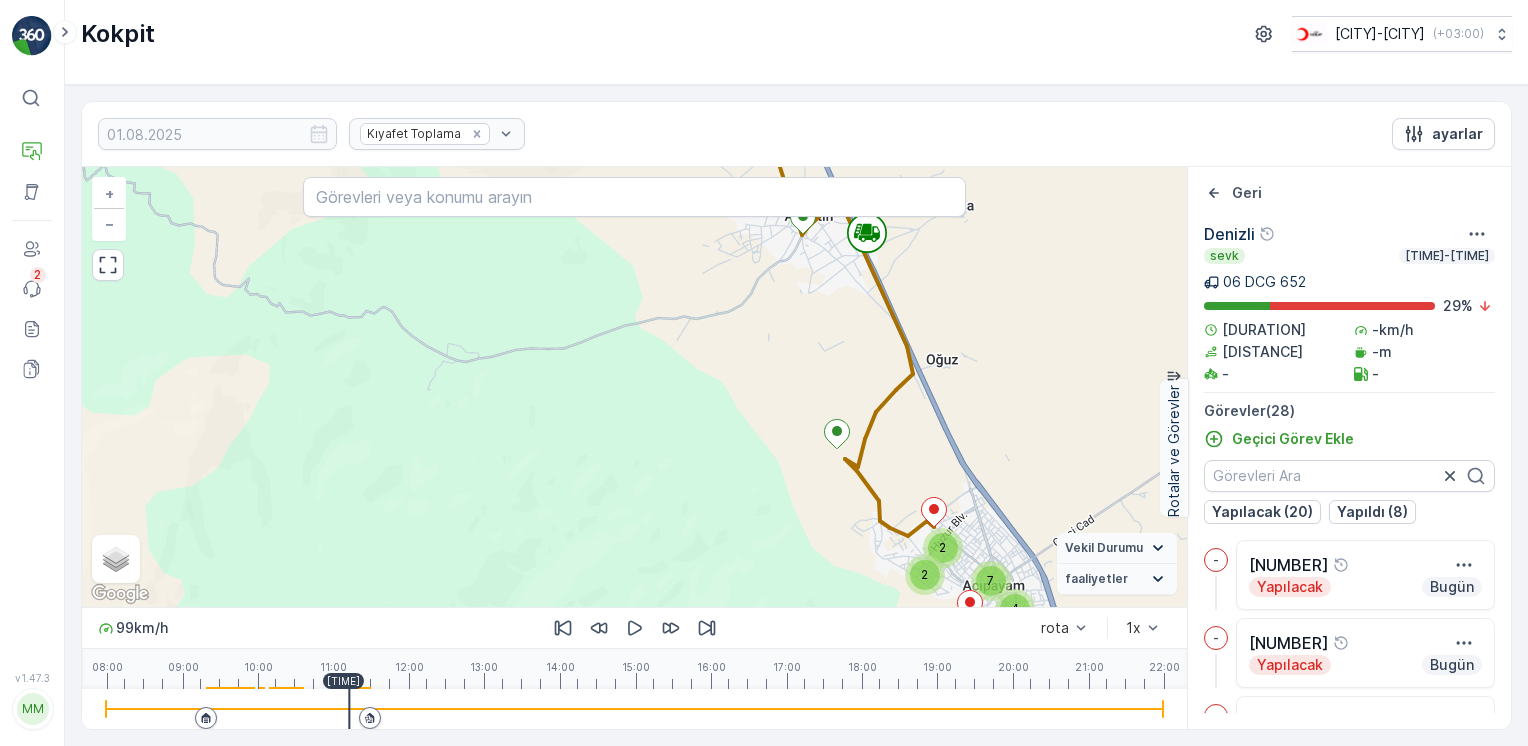 click on "3 2 3 4 7 2 2 + −  Uydu  Yol haritası  Arazi  Karışık  Leaflet Keyboard shortcuts Map Data Map data ©2025 Map data ©2025 1 km  Click to toggle between metric and imperial units Terms Report a map error Vekil Durumu Hareket halinde Sabit faaliyetler Başlangıç noktası Bitiş noktası YAKIT İmha etmek mola hız sınırı" at bounding box center [634, 387] 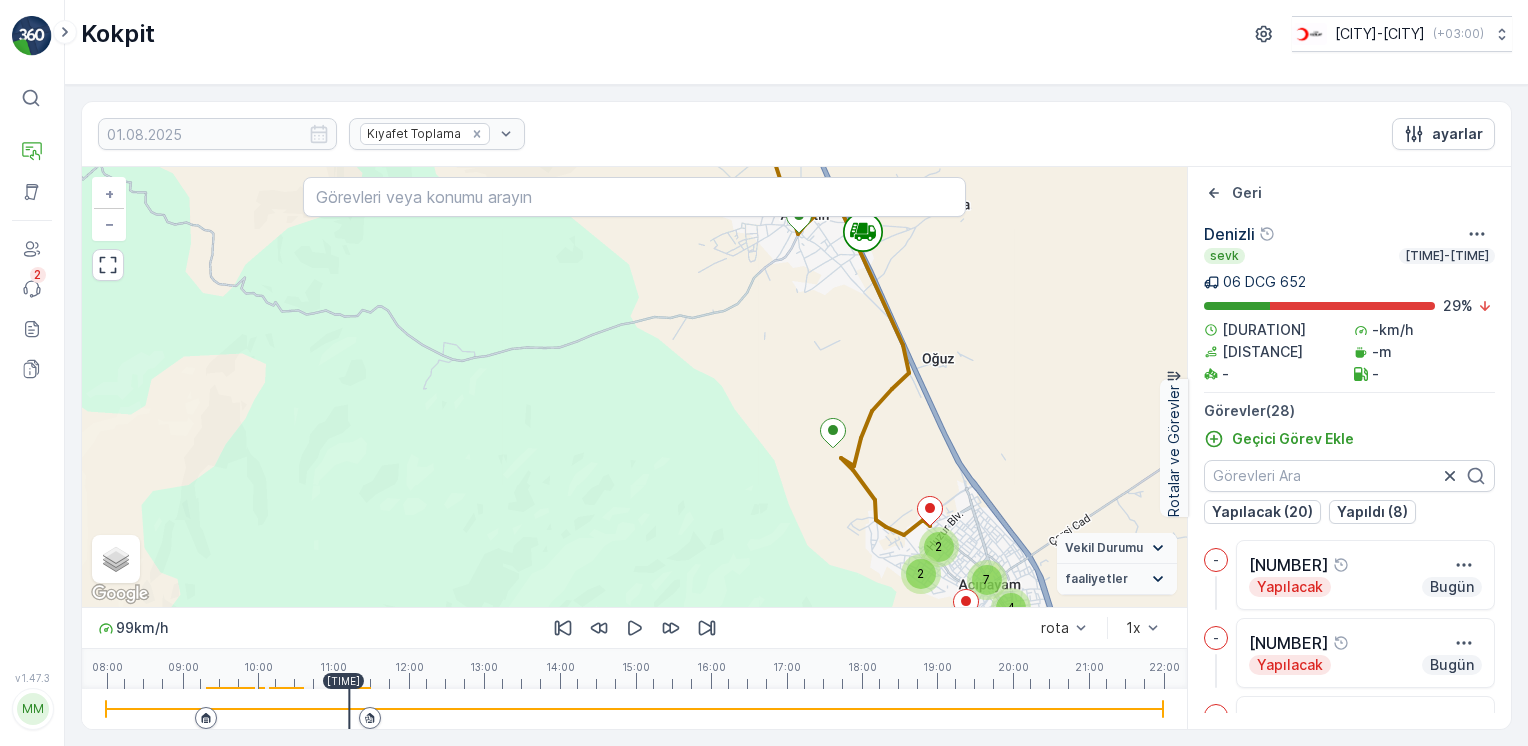 click 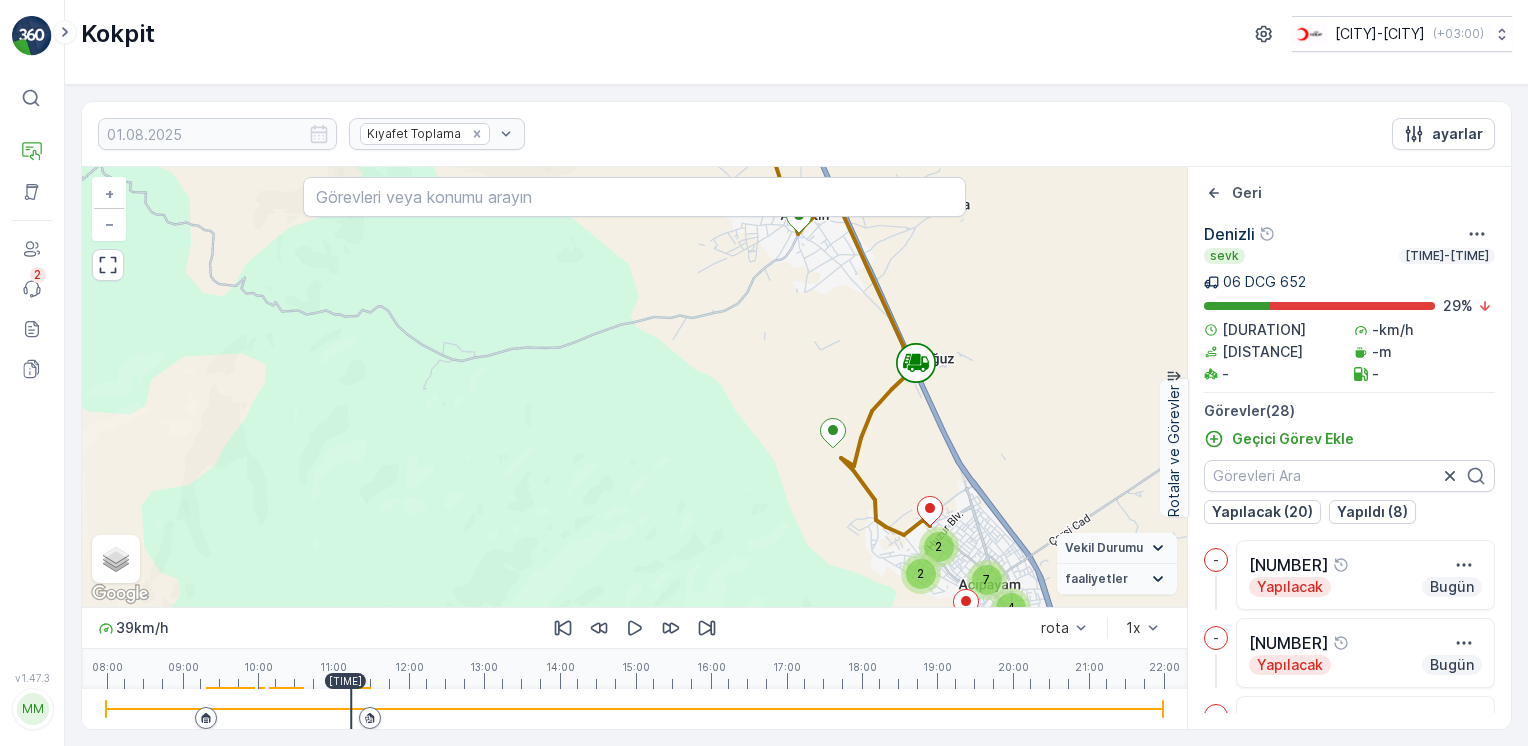 click 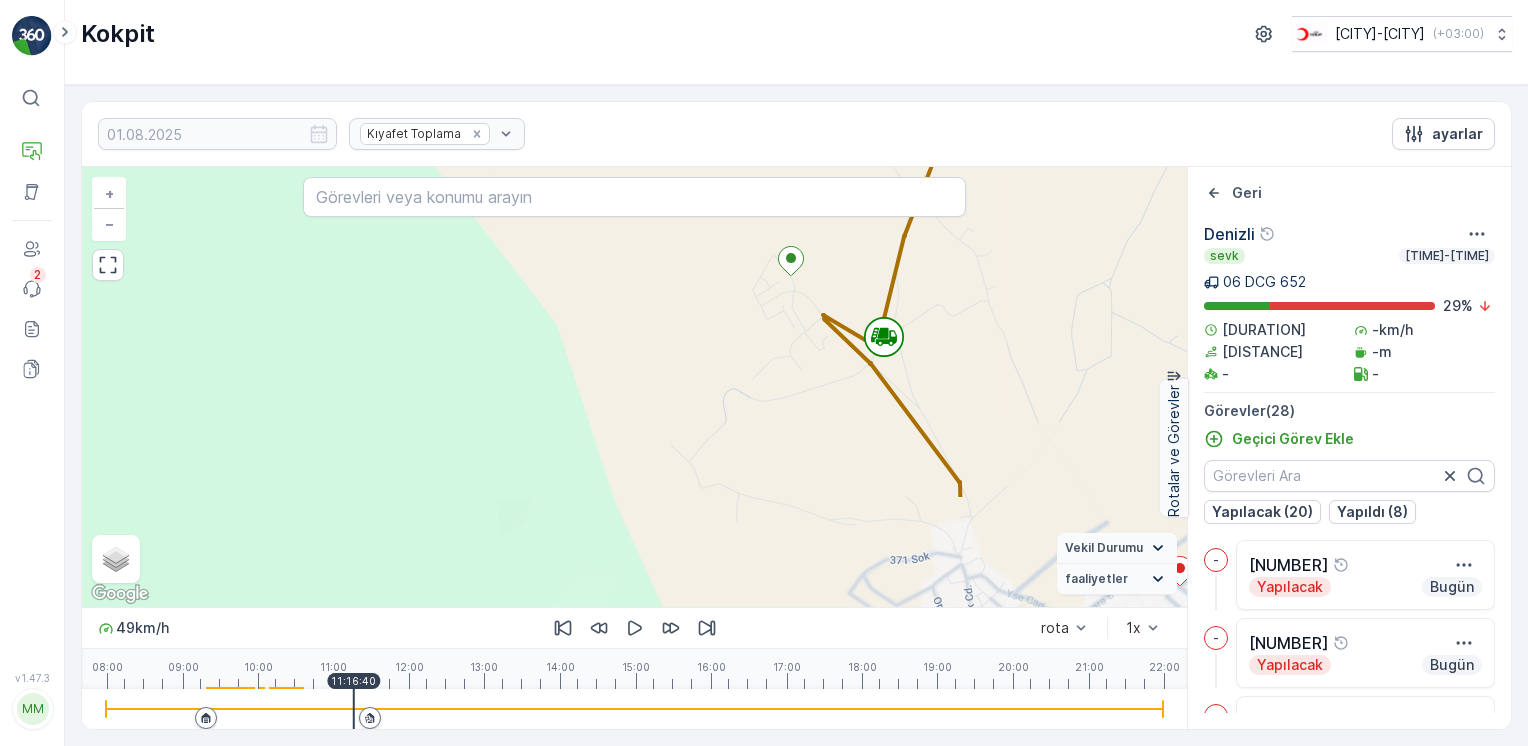 drag, startPoint x: 957, startPoint y: 491, endPoint x: 980, endPoint y: 366, distance: 127.09839 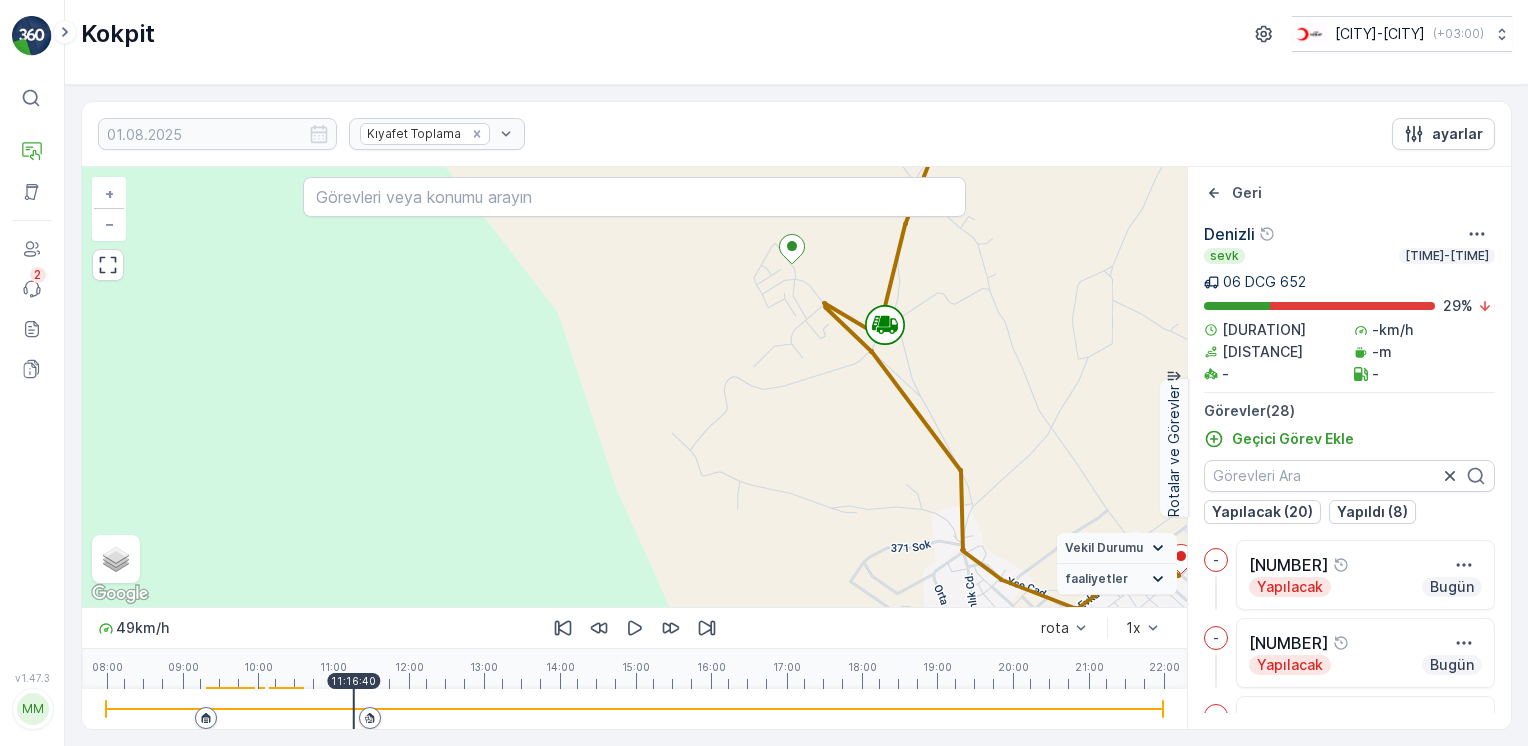 click 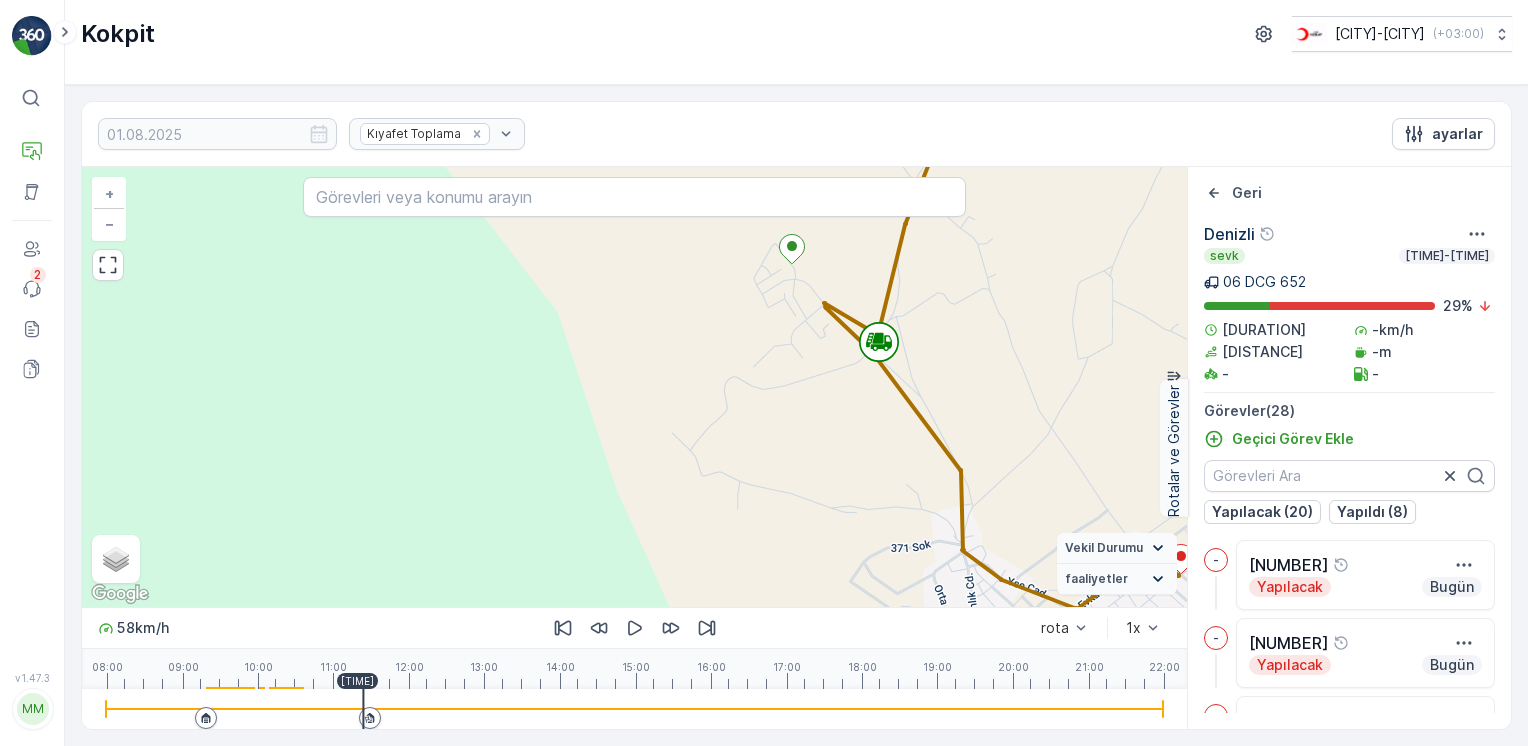 click 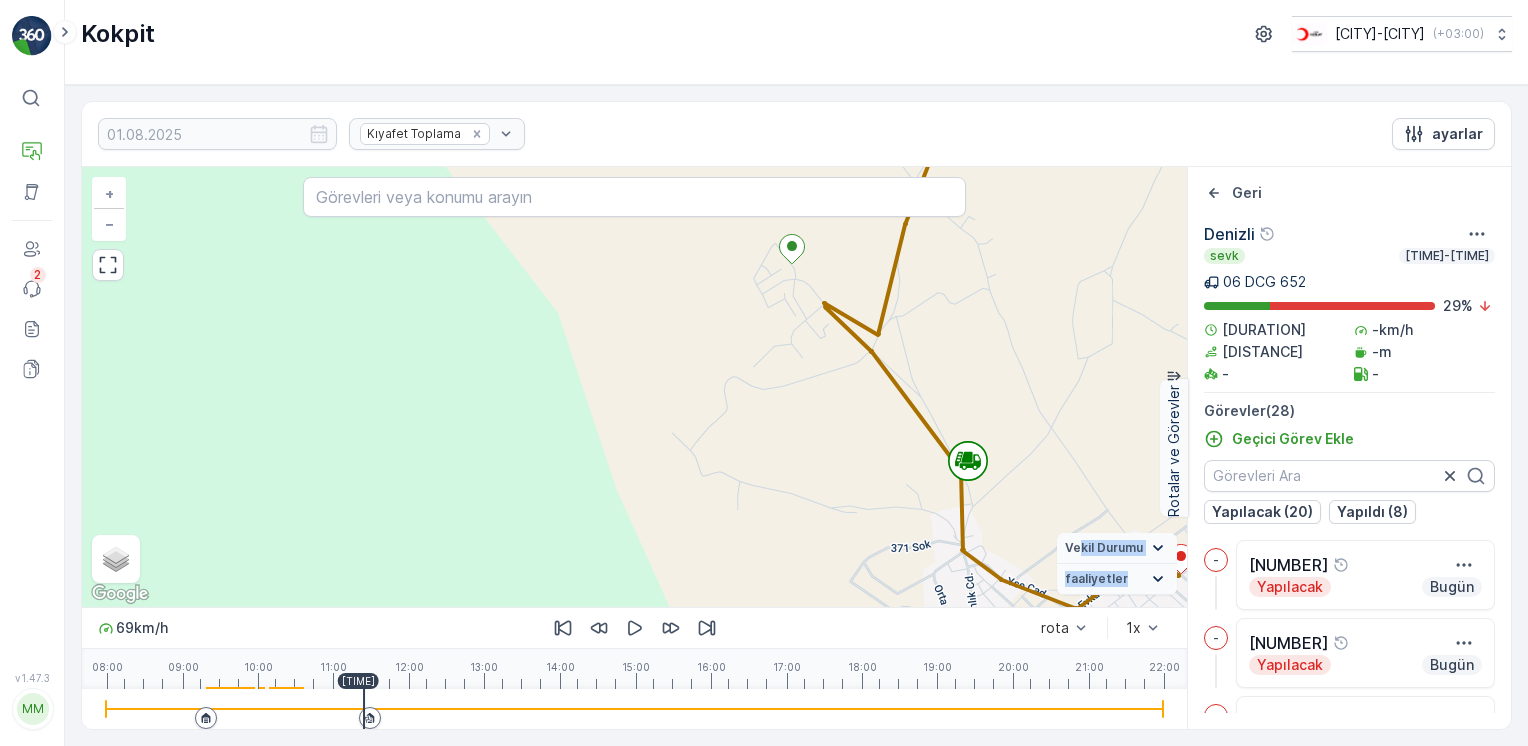 drag, startPoint x: 1077, startPoint y: 550, endPoint x: 931, endPoint y: 299, distance: 290.3739 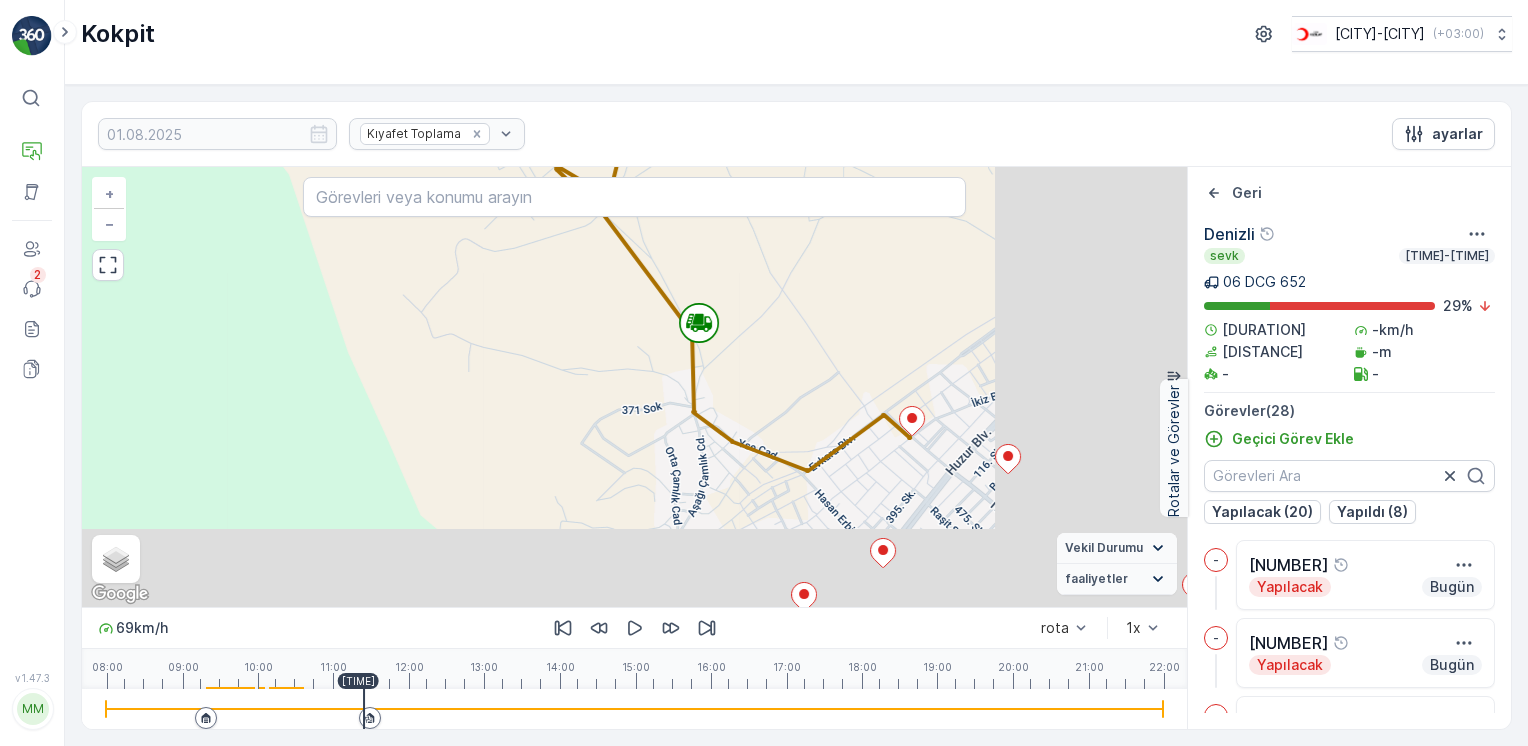 drag, startPoint x: 931, startPoint y: 299, endPoint x: 767, endPoint y: 205, distance: 189.0291 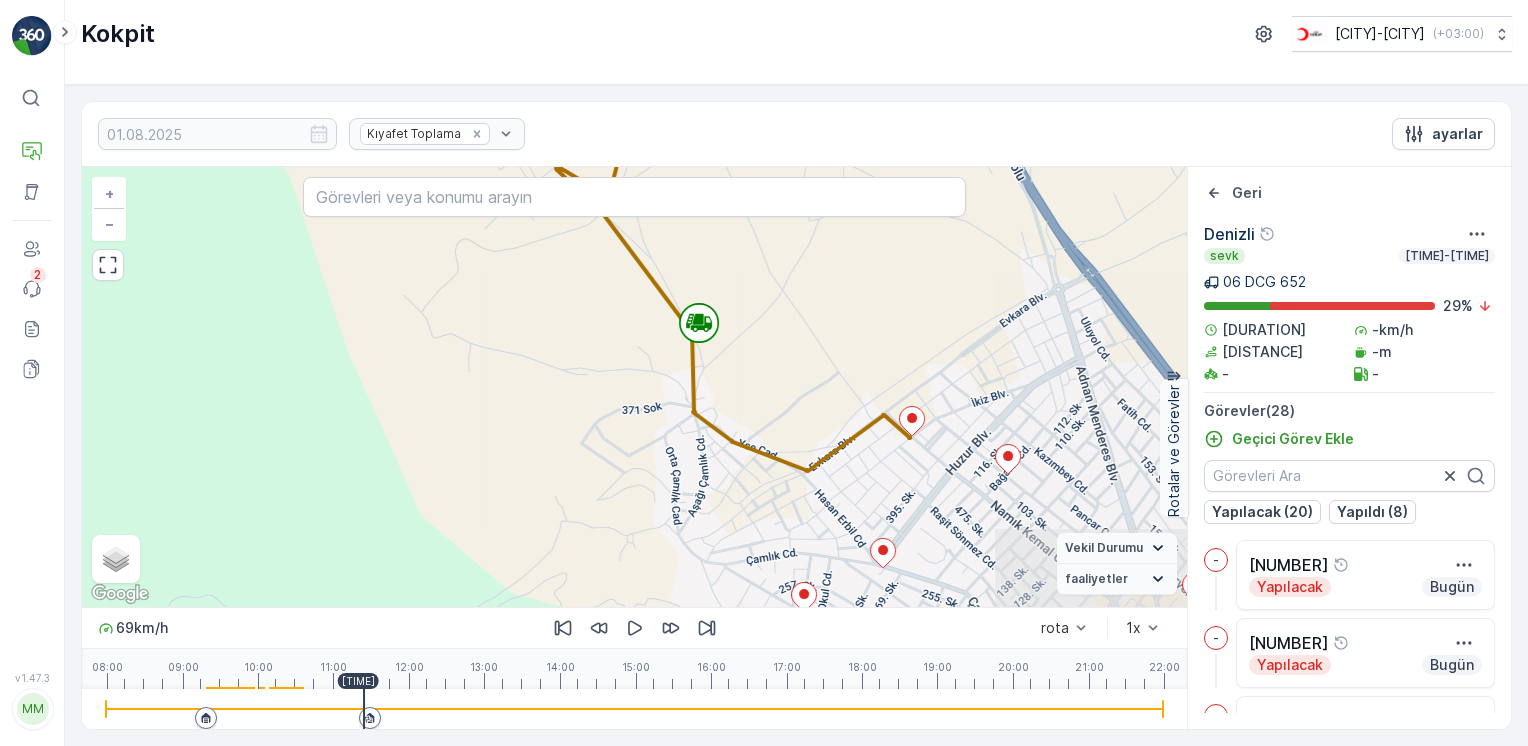 click on "2 2 + −  Uydu  Yol haritası  Arazi  Karışık  Leaflet Keyboard shortcuts Map Data Map data ©2025 Map data ©2025 200 m  Click to toggle between metric and imperial units Terms Report a map error Vekil Durumu Hareket halinde Sabit faaliyetler Başlangıç noktası Bitiş noktası YAKIT İmha etmek mola hız sınırı" at bounding box center [634, 387] 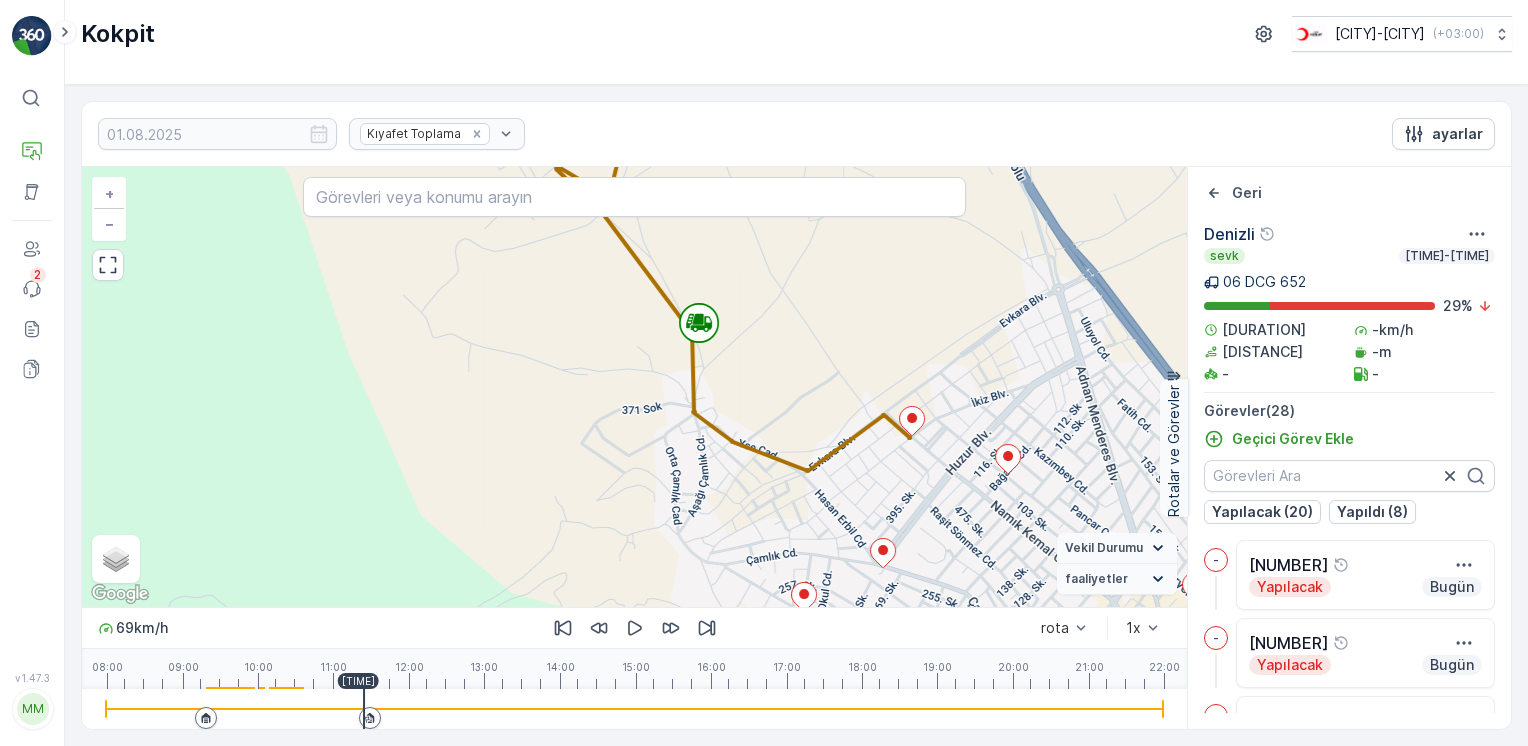 click 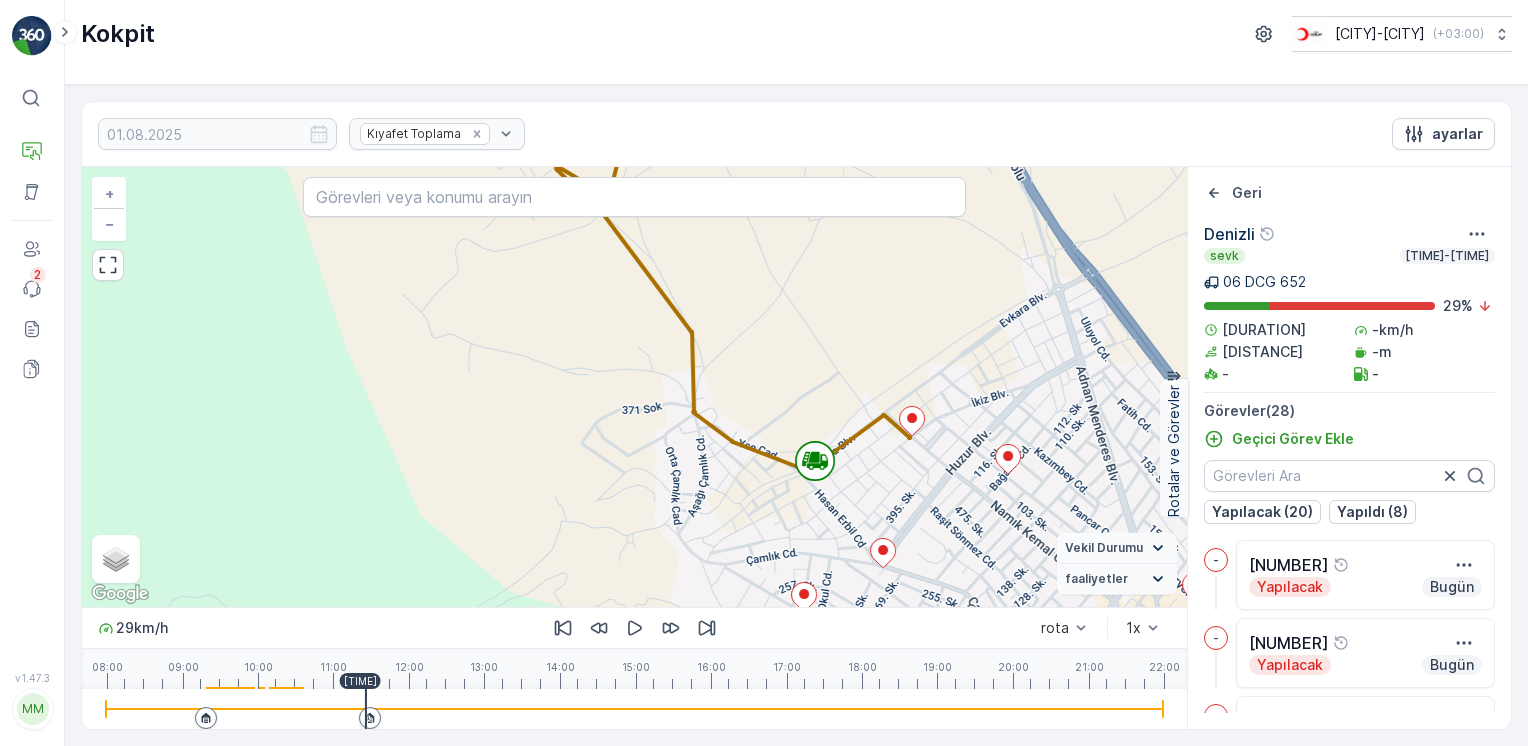 click 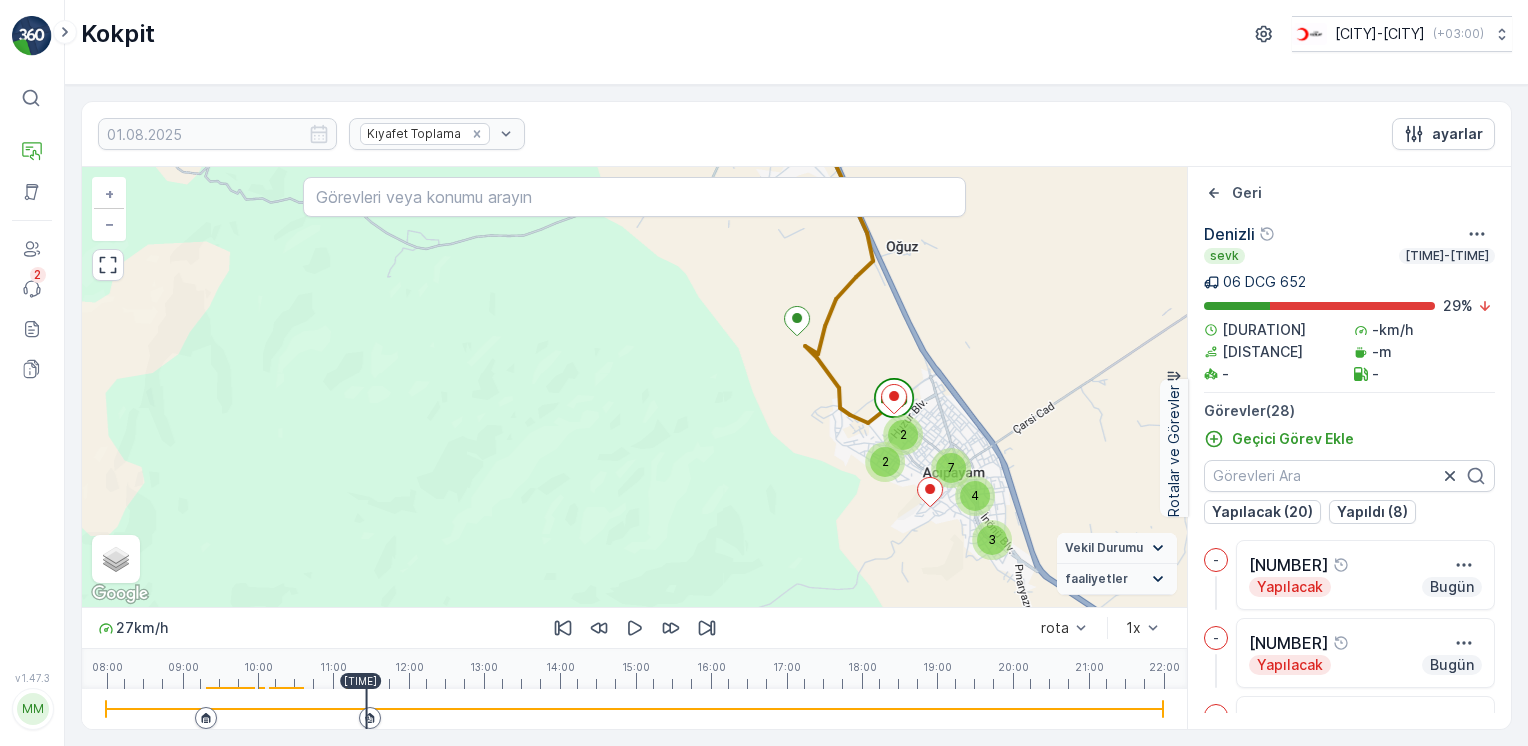 drag, startPoint x: 798, startPoint y: 358, endPoint x: 752, endPoint y: 543, distance: 190.63315 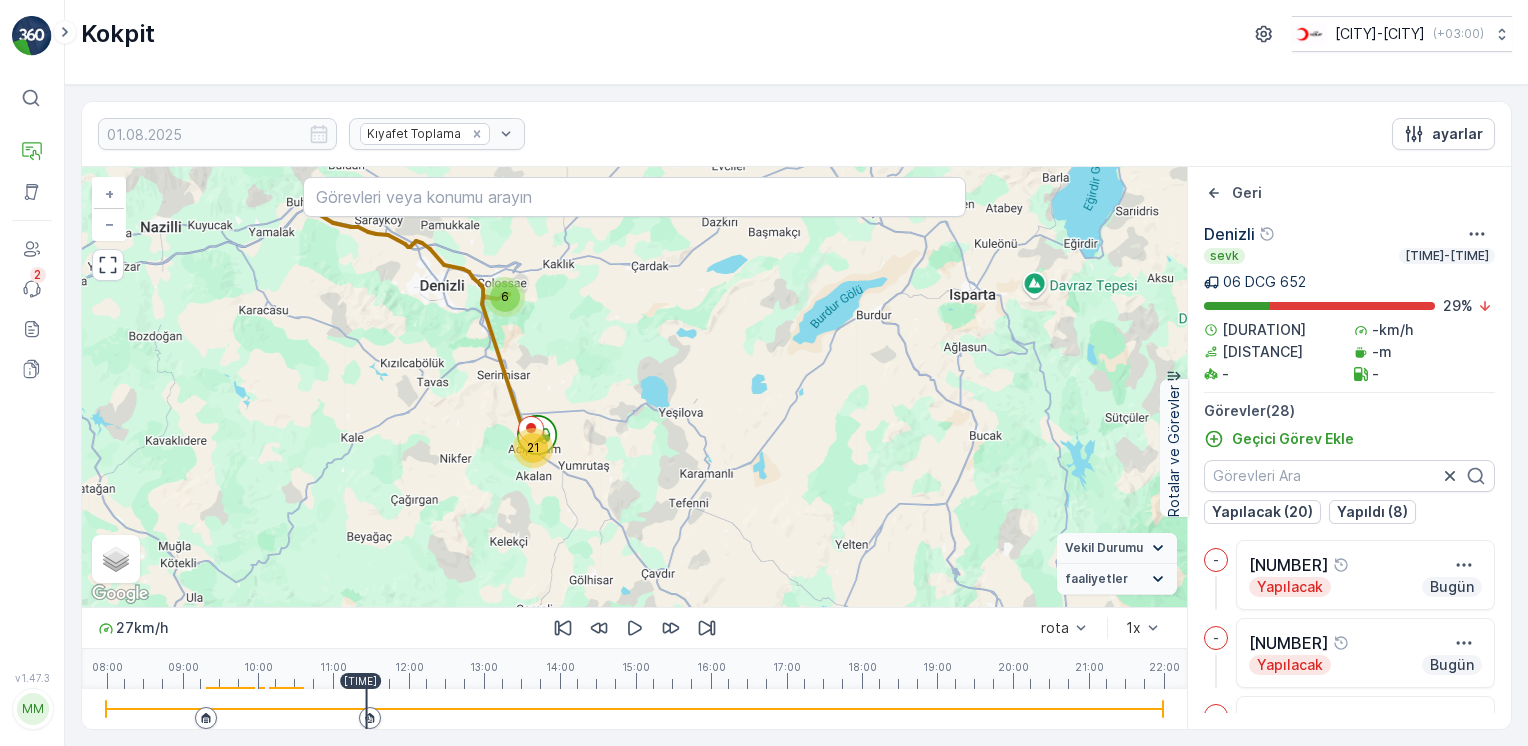 drag, startPoint x: 1116, startPoint y: 434, endPoint x: 1077, endPoint y: 419, distance: 41.785164 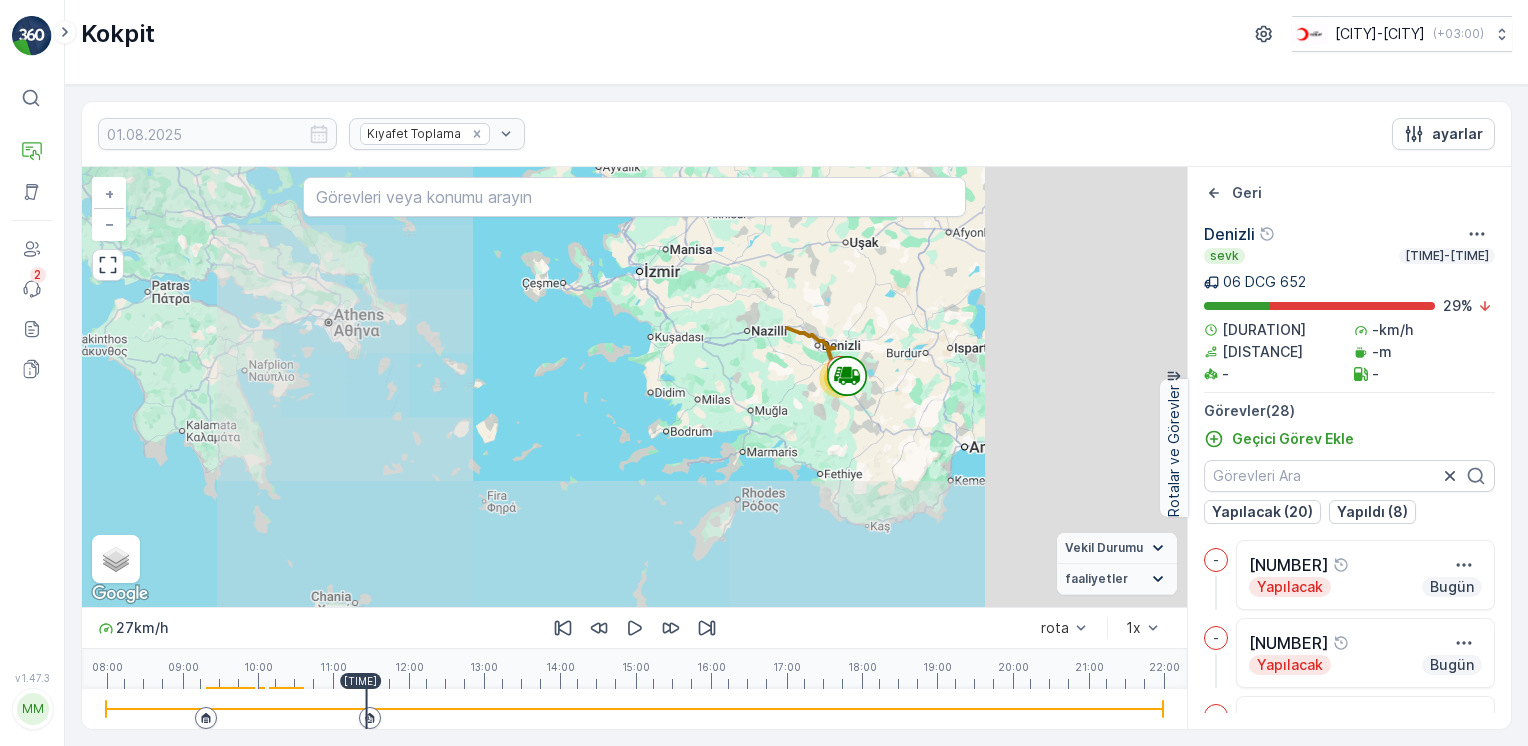 drag, startPoint x: 990, startPoint y: 398, endPoint x: 734, endPoint y: 346, distance: 261.22787 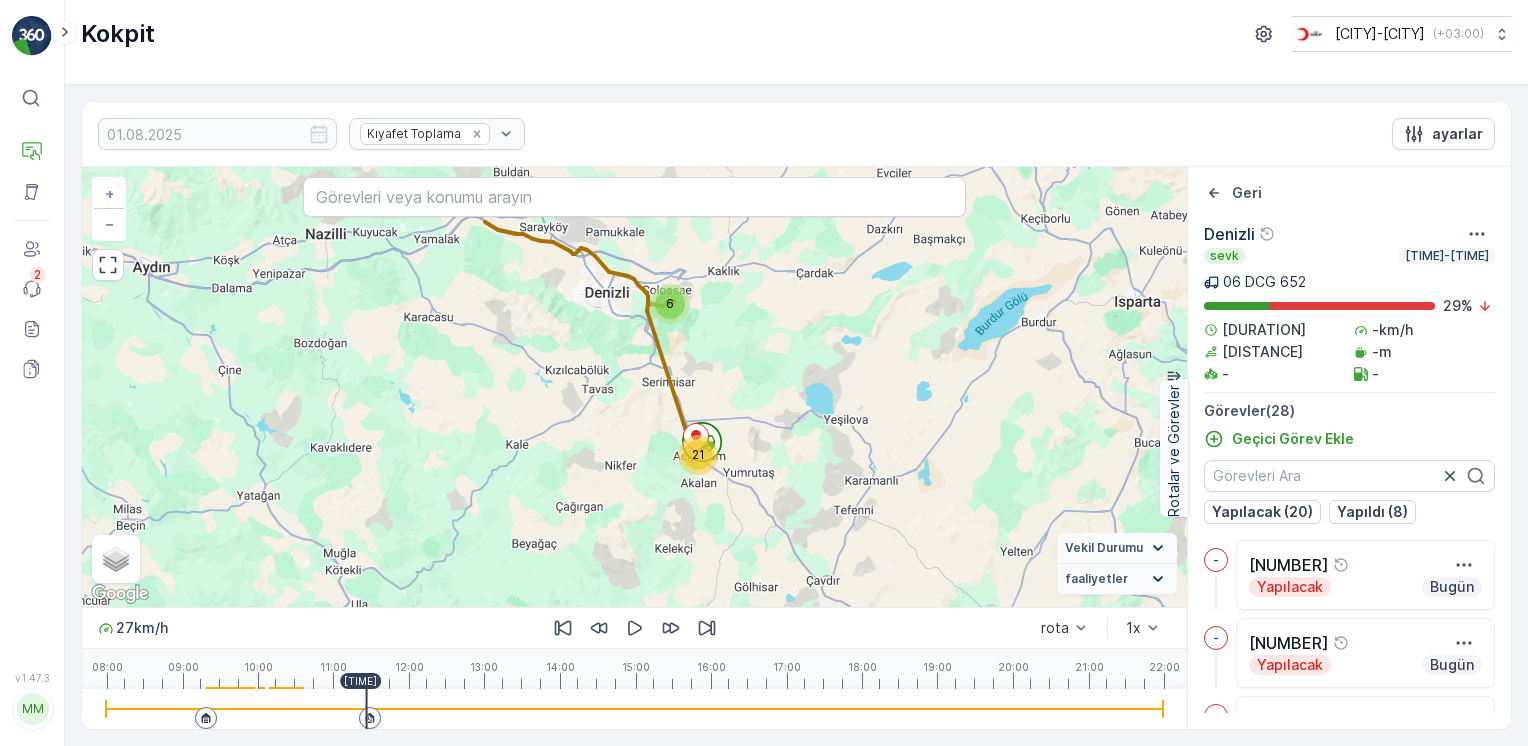 drag, startPoint x: 867, startPoint y: 406, endPoint x: 959, endPoint y: 454, distance: 103.768974 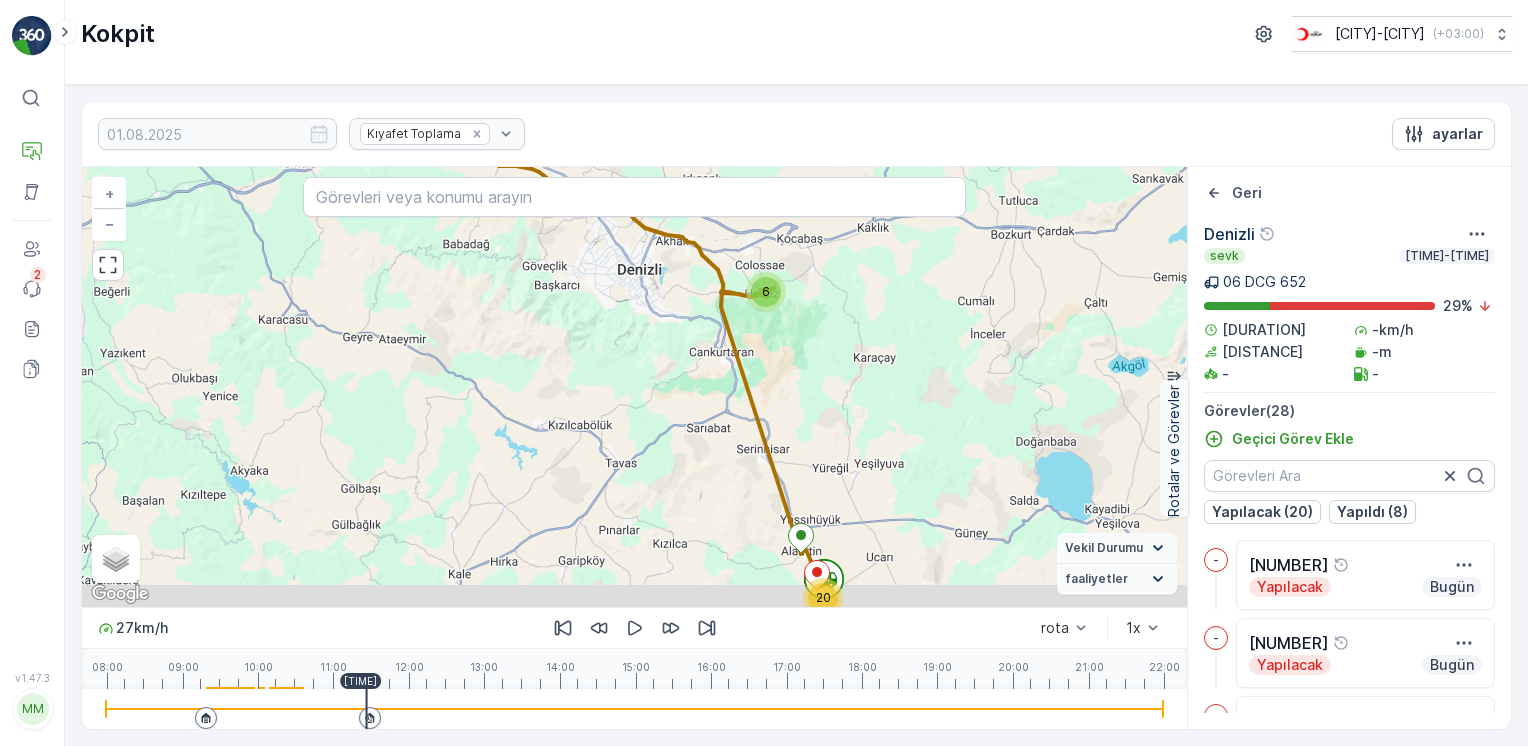 drag, startPoint x: 879, startPoint y: 390, endPoint x: 852, endPoint y: 270, distance: 123 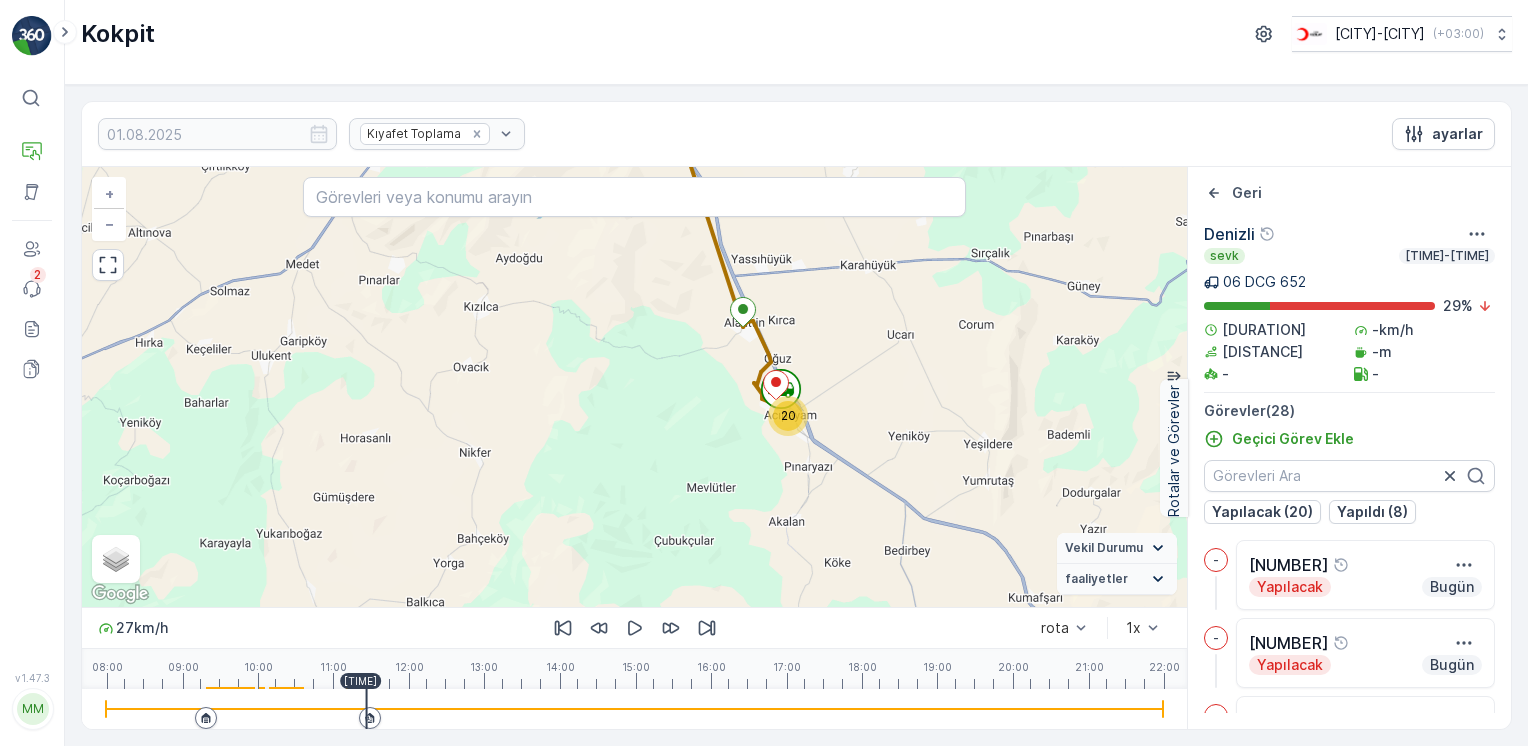 drag, startPoint x: 939, startPoint y: 461, endPoint x: 916, endPoint y: 332, distance: 131.03435 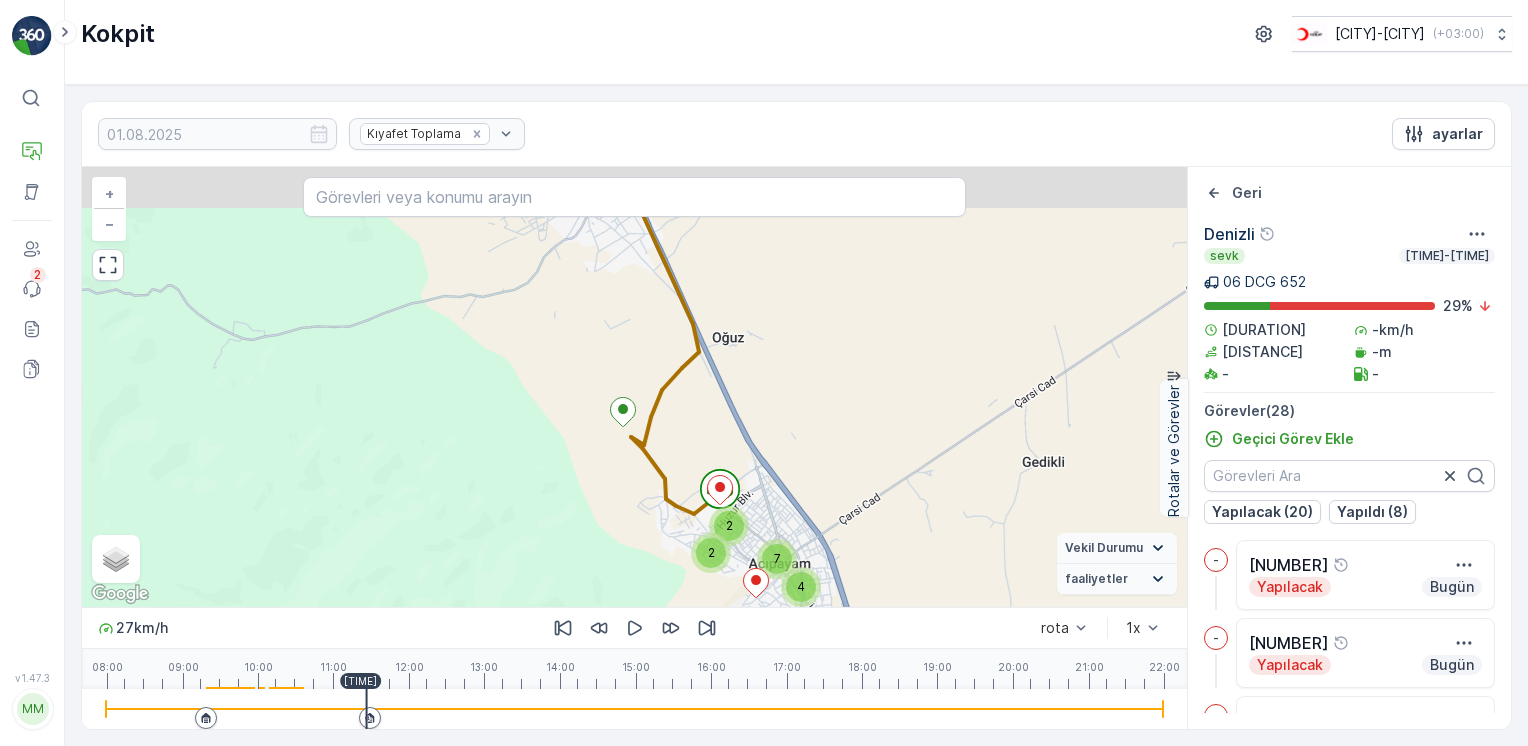 click on "3 2 3 4 7 2 2 + −  Uydu  Yol haritası  Arazi  Karışık  Leaflet Keyboard shortcuts Map Data Map data ©2025 Map data ©2025 1 km  Click to toggle between metric and imperial units Terms Report a map error Vekil Durumu Hareket halinde Sabit faaliyetler Başlangıç noktası Bitiş noktası YAKIT İmha etmek mola hız sınırı" at bounding box center (634, 387) 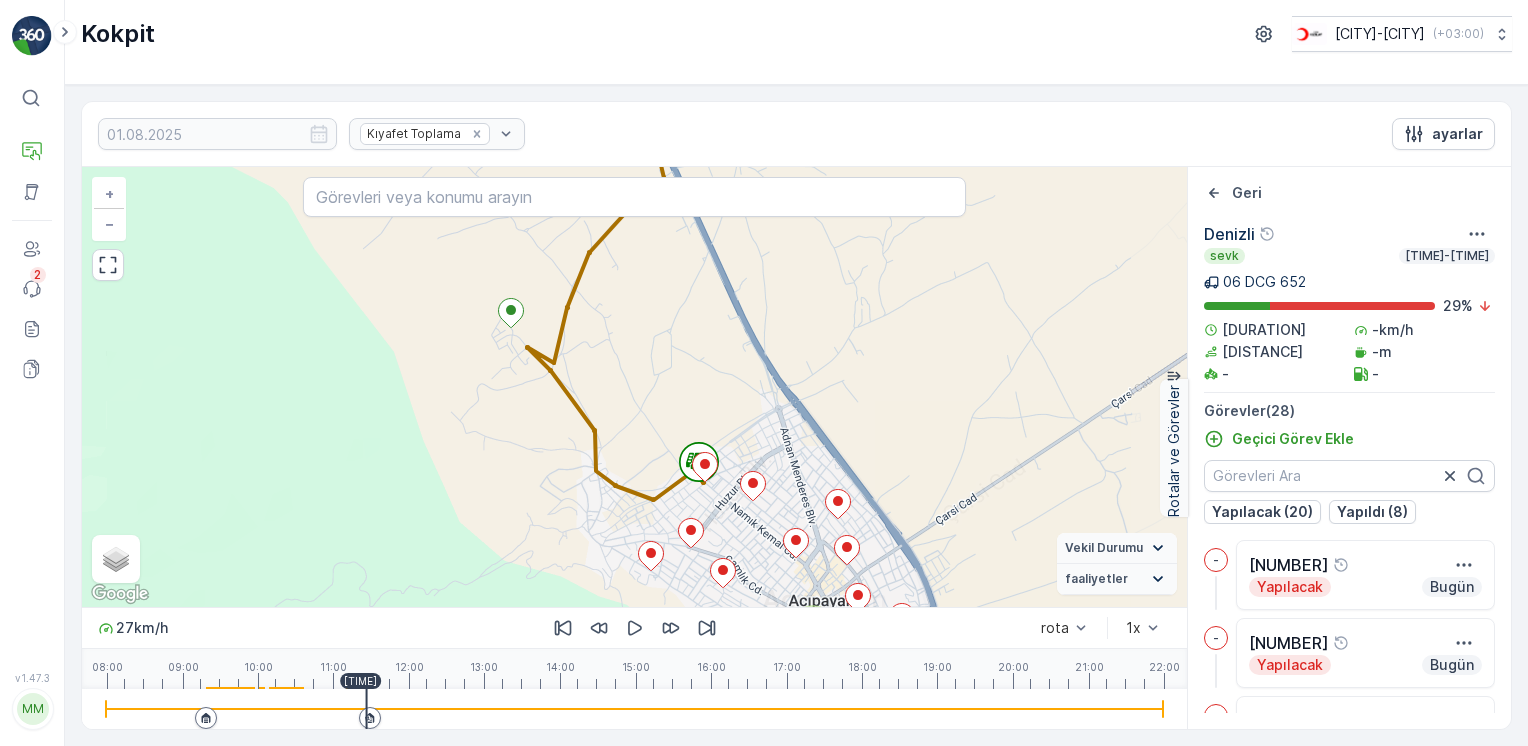 drag, startPoint x: 856, startPoint y: 426, endPoint x: 925, endPoint y: 331, distance: 117.413795 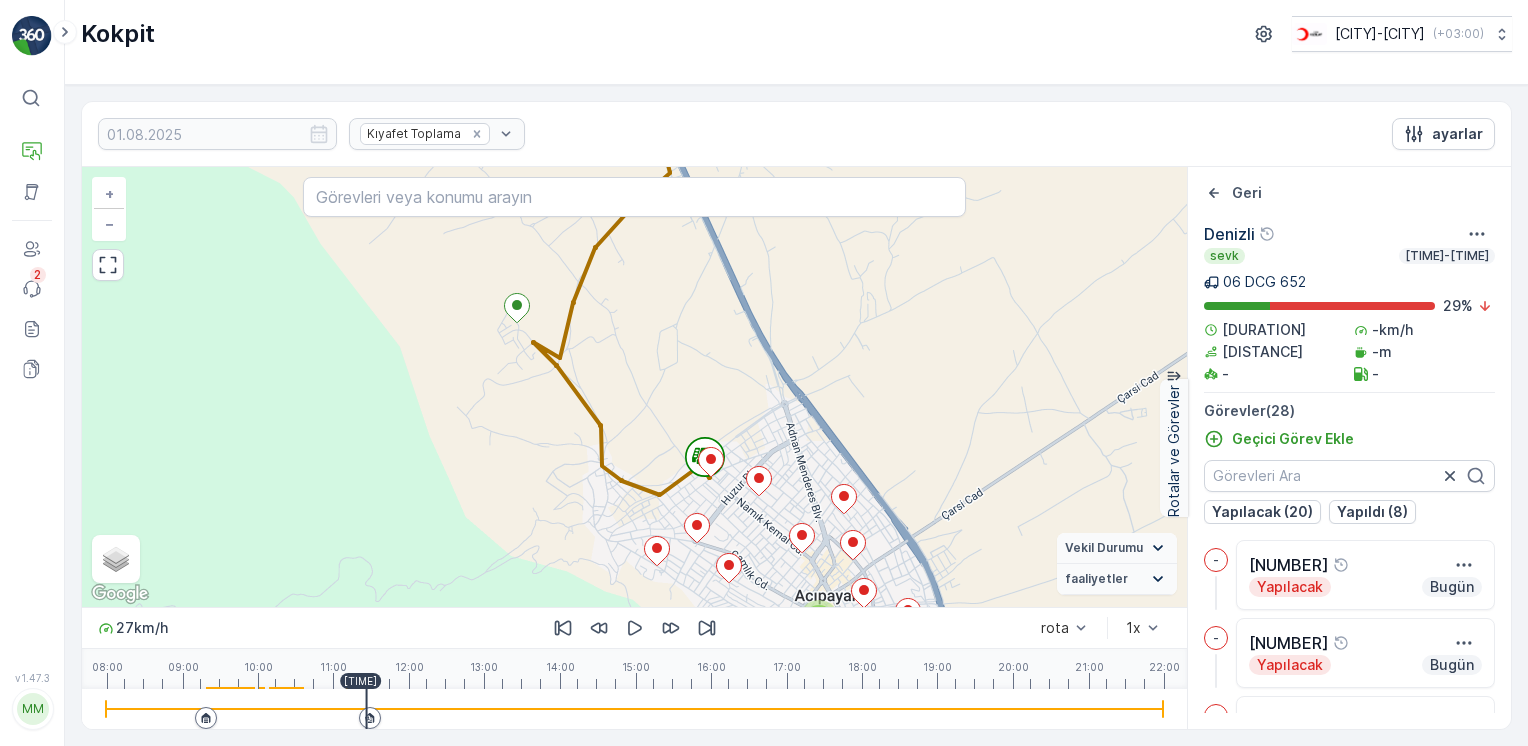 drag, startPoint x: 850, startPoint y: 464, endPoint x: 957, endPoint y: 288, distance: 205.9733 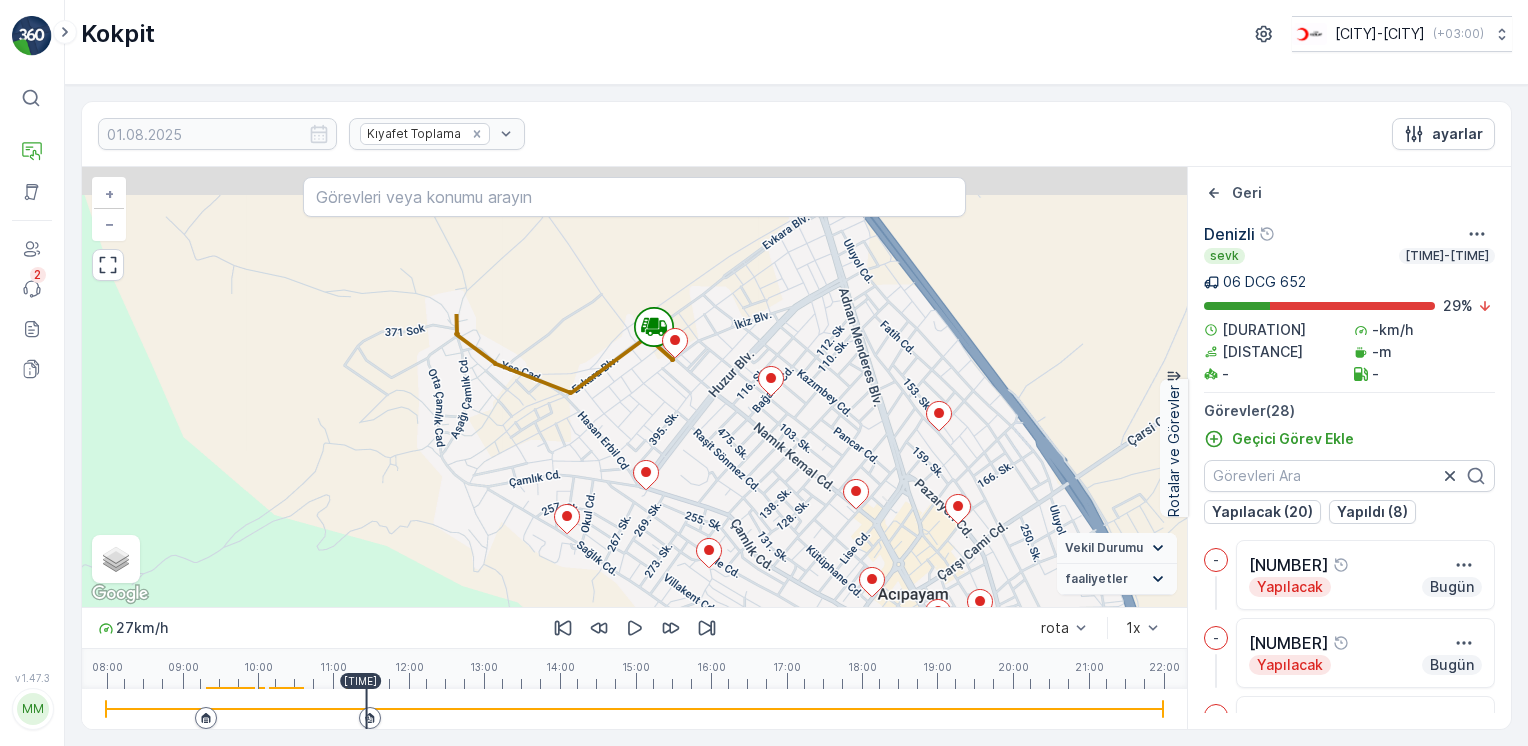 drag, startPoint x: 846, startPoint y: 273, endPoint x: 767, endPoint y: 464, distance: 206.69301 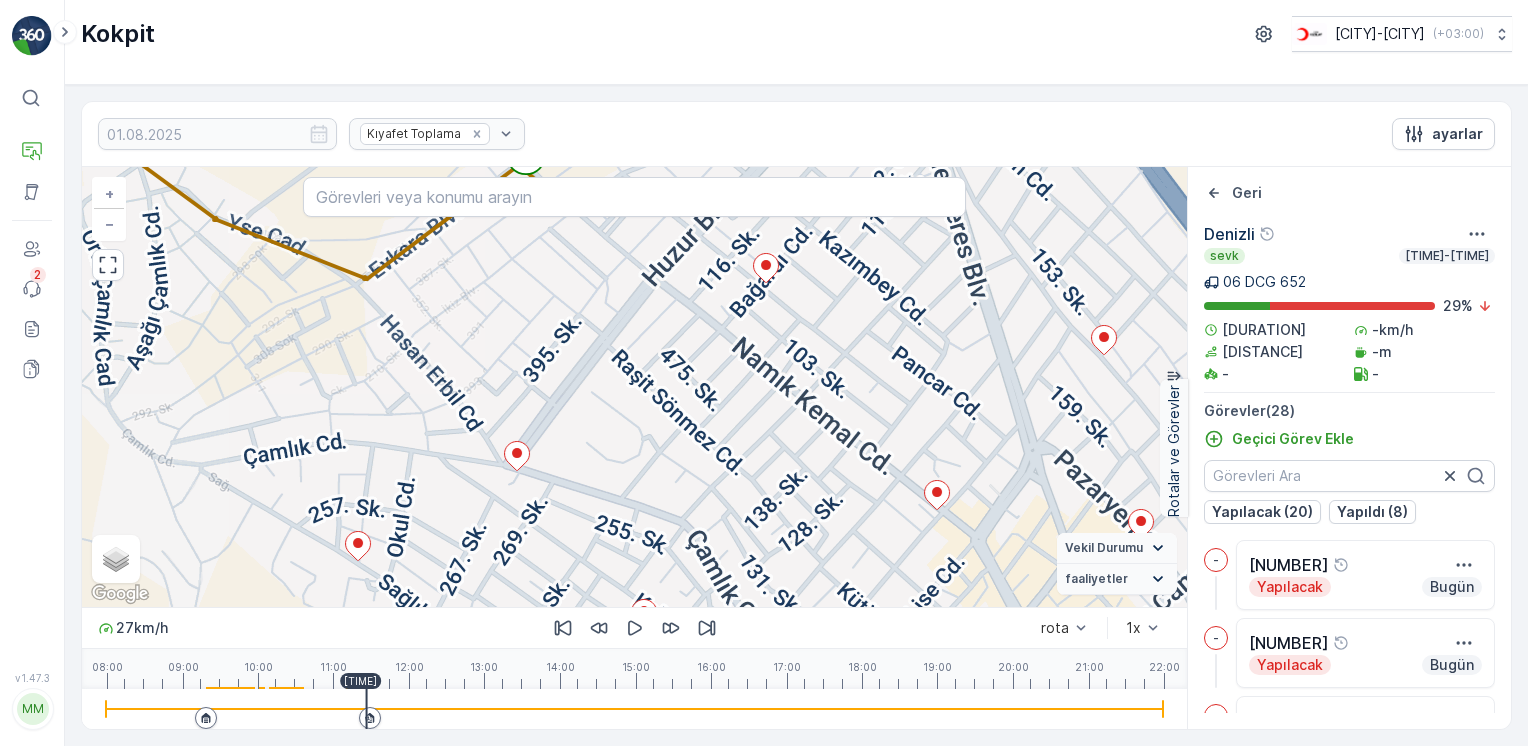 drag, startPoint x: 810, startPoint y: 418, endPoint x: 781, endPoint y: 260, distance: 160.63934 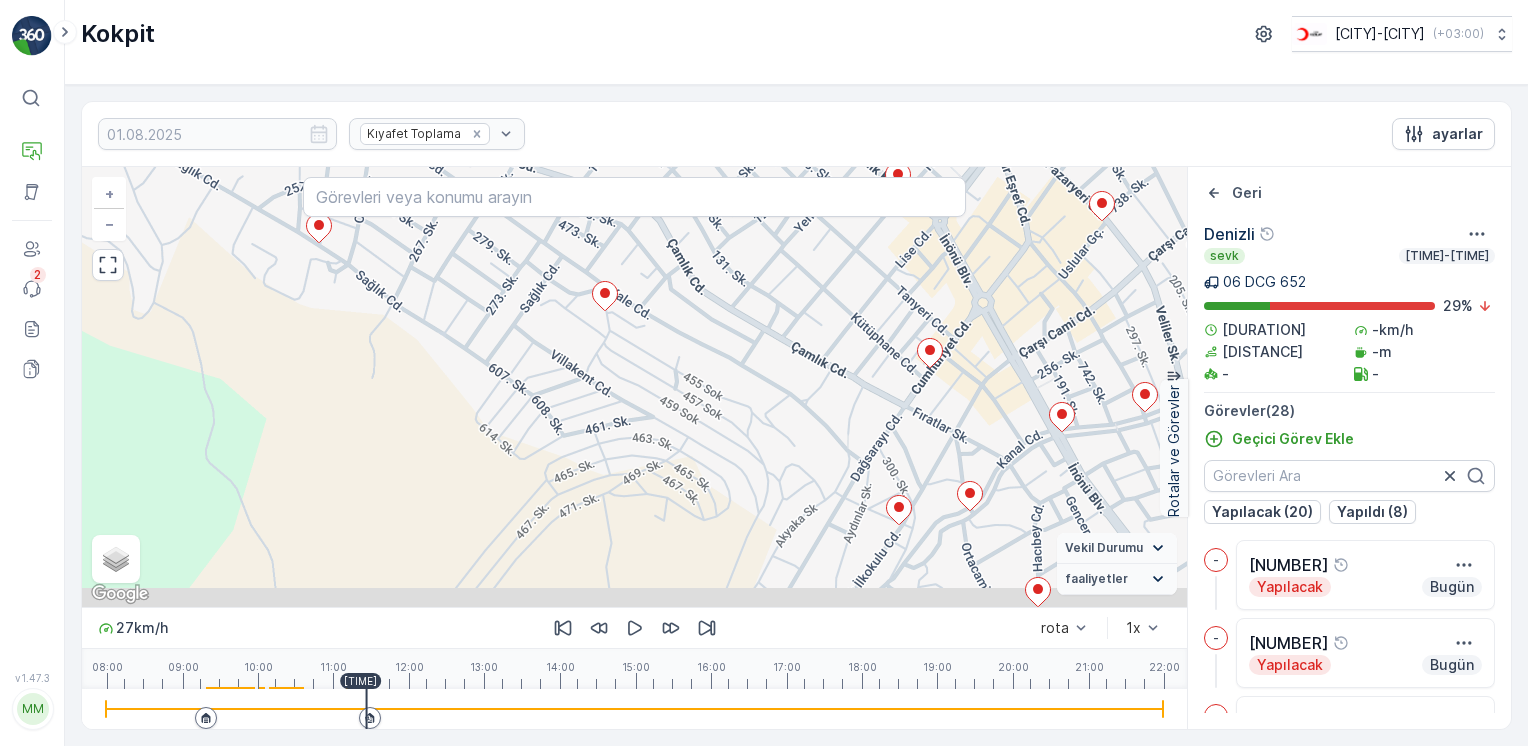 drag, startPoint x: 818, startPoint y: 423, endPoint x: 809, endPoint y: 293, distance: 130.31117 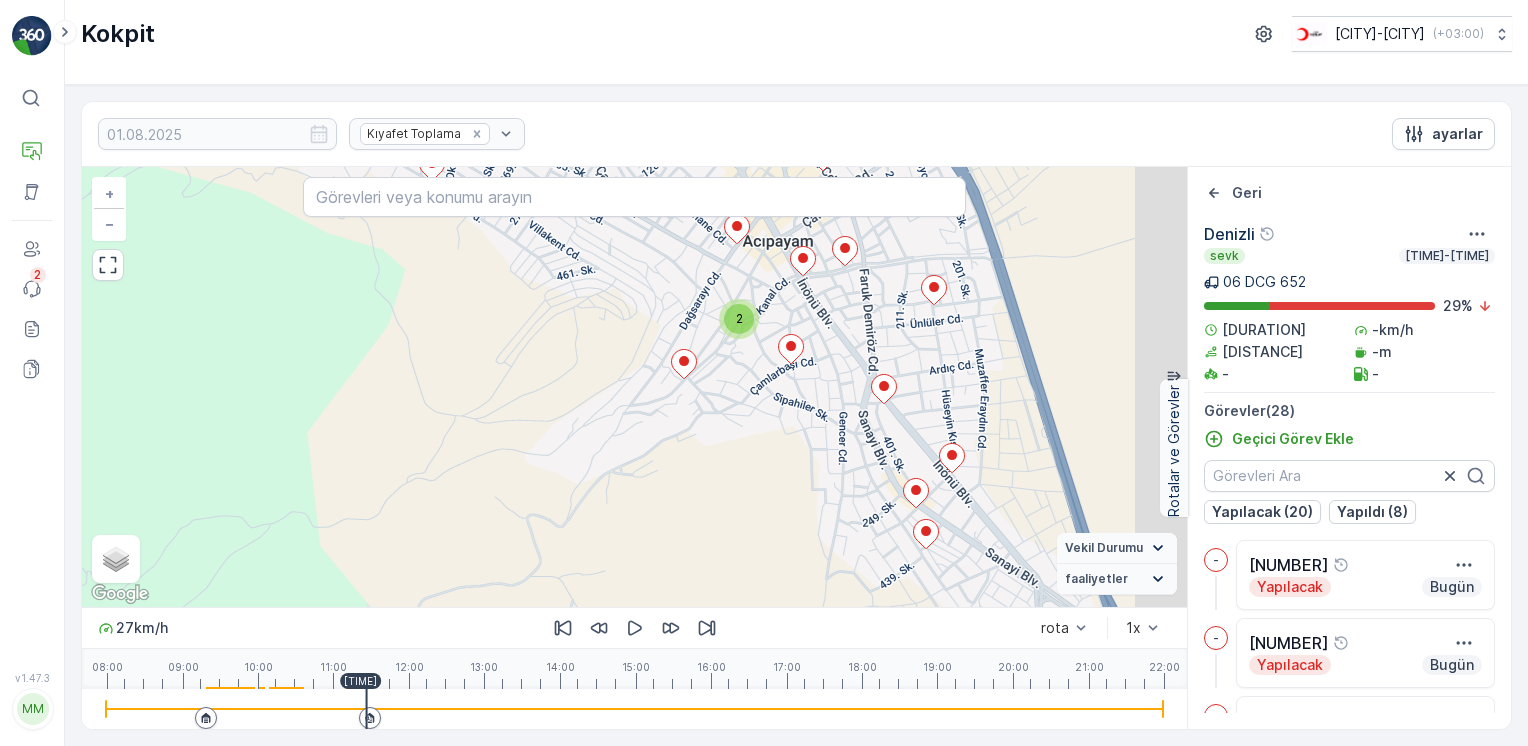 drag, startPoint x: 784, startPoint y: 368, endPoint x: 724, endPoint y: 288, distance: 100 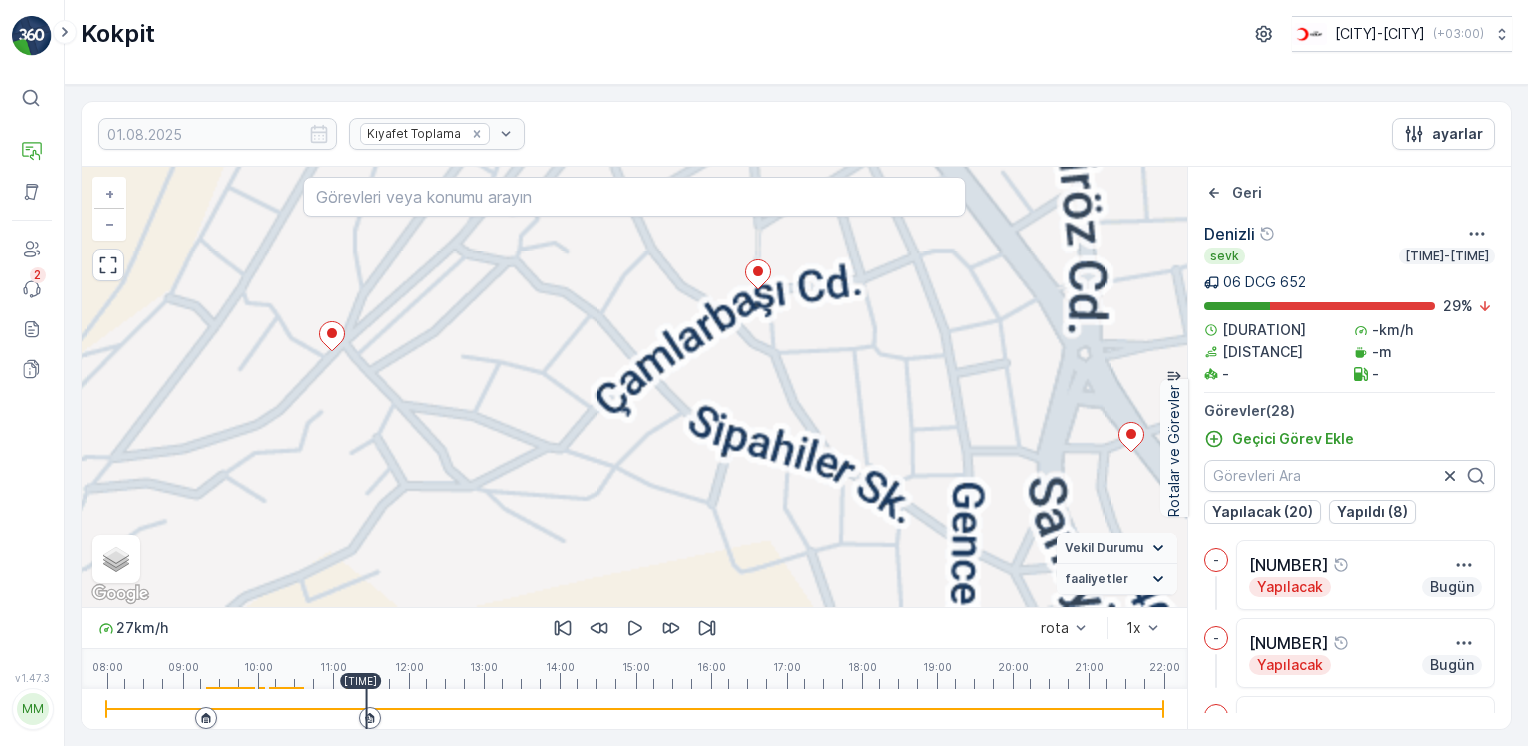 drag, startPoint x: 696, startPoint y: 255, endPoint x: 824, endPoint y: 531, distance: 304.23676 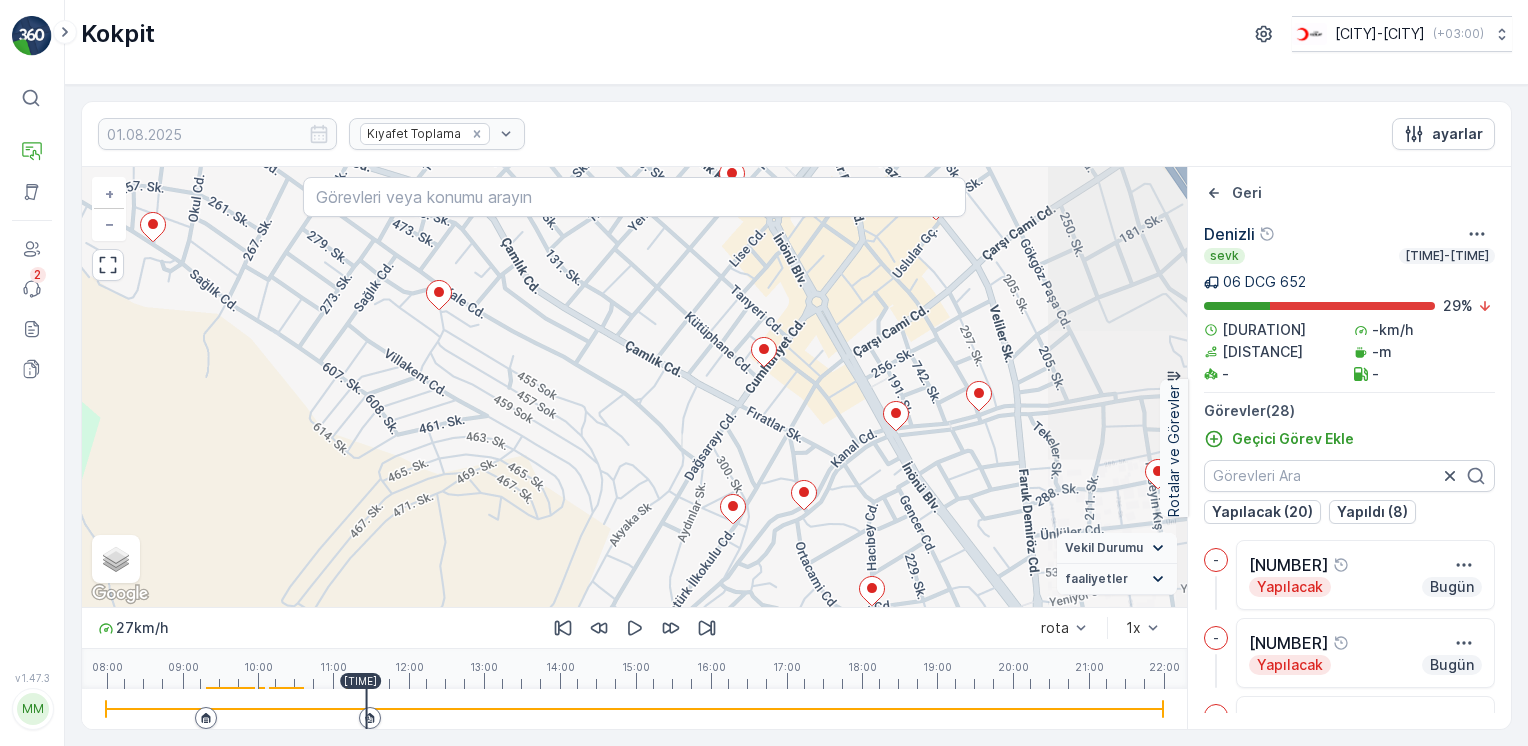drag, startPoint x: 720, startPoint y: 417, endPoint x: 844, endPoint y: 616, distance: 234.47174 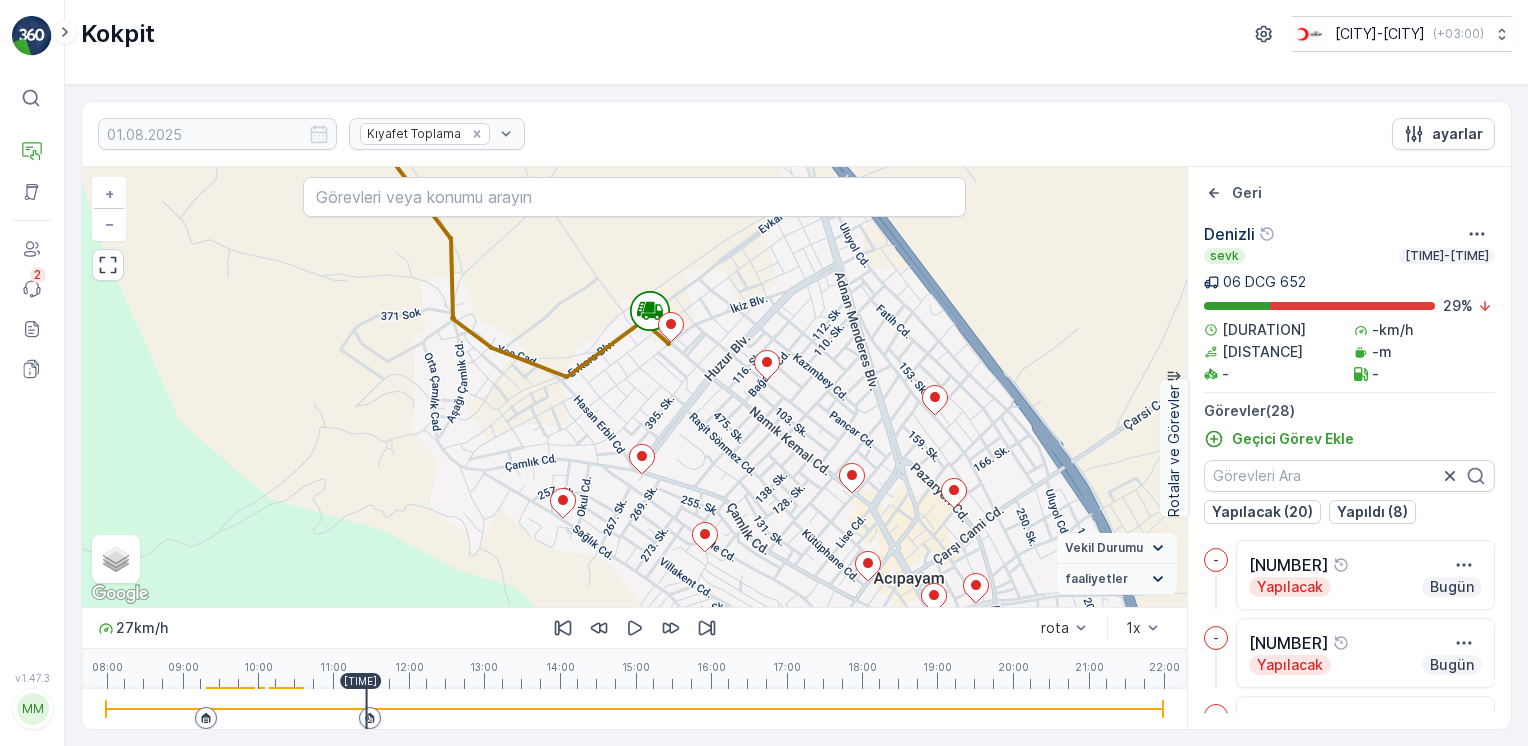 drag, startPoint x: 770, startPoint y: 442, endPoint x: 847, endPoint y: 494, distance: 92.91394 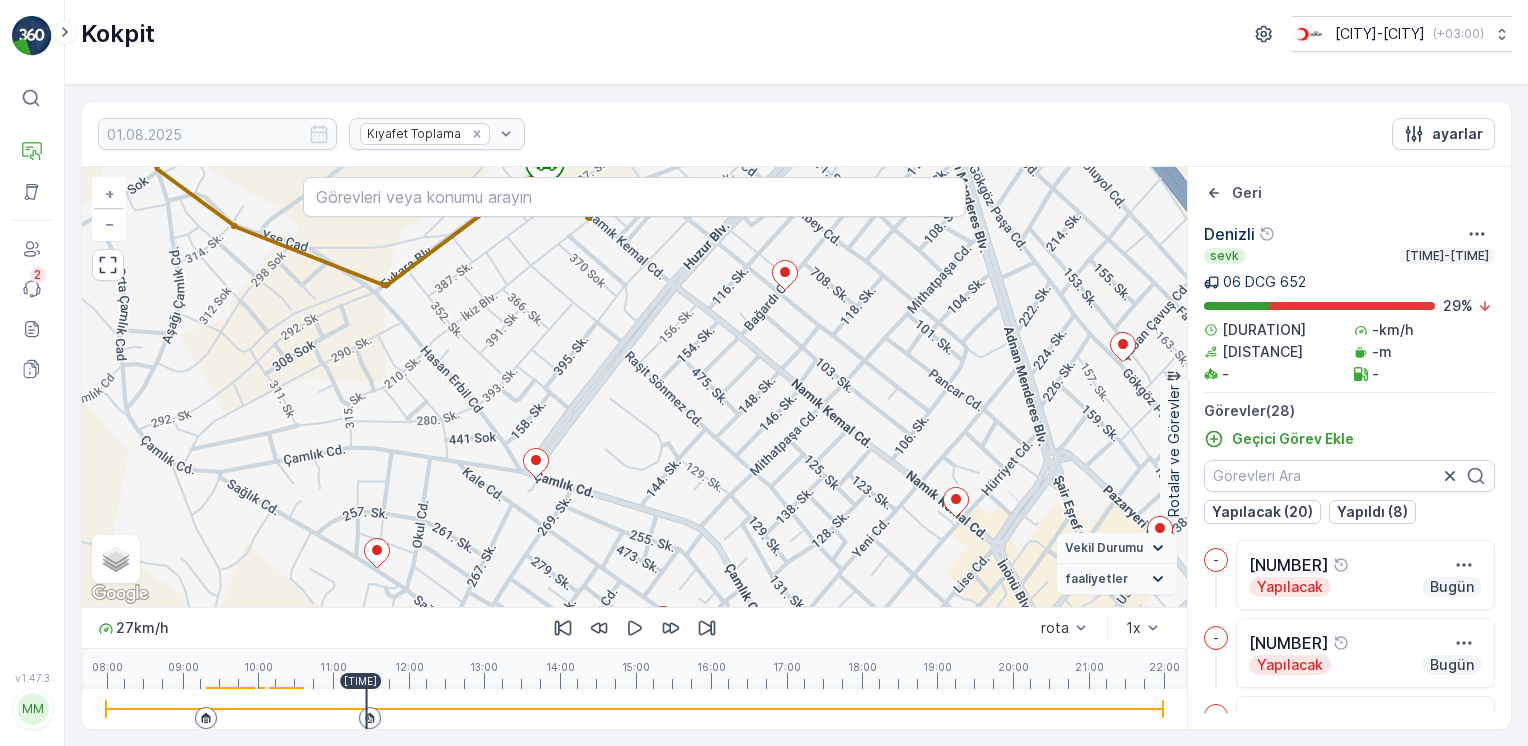 drag, startPoint x: 820, startPoint y: 442, endPoint x: 762, endPoint y: 308, distance: 146.0137 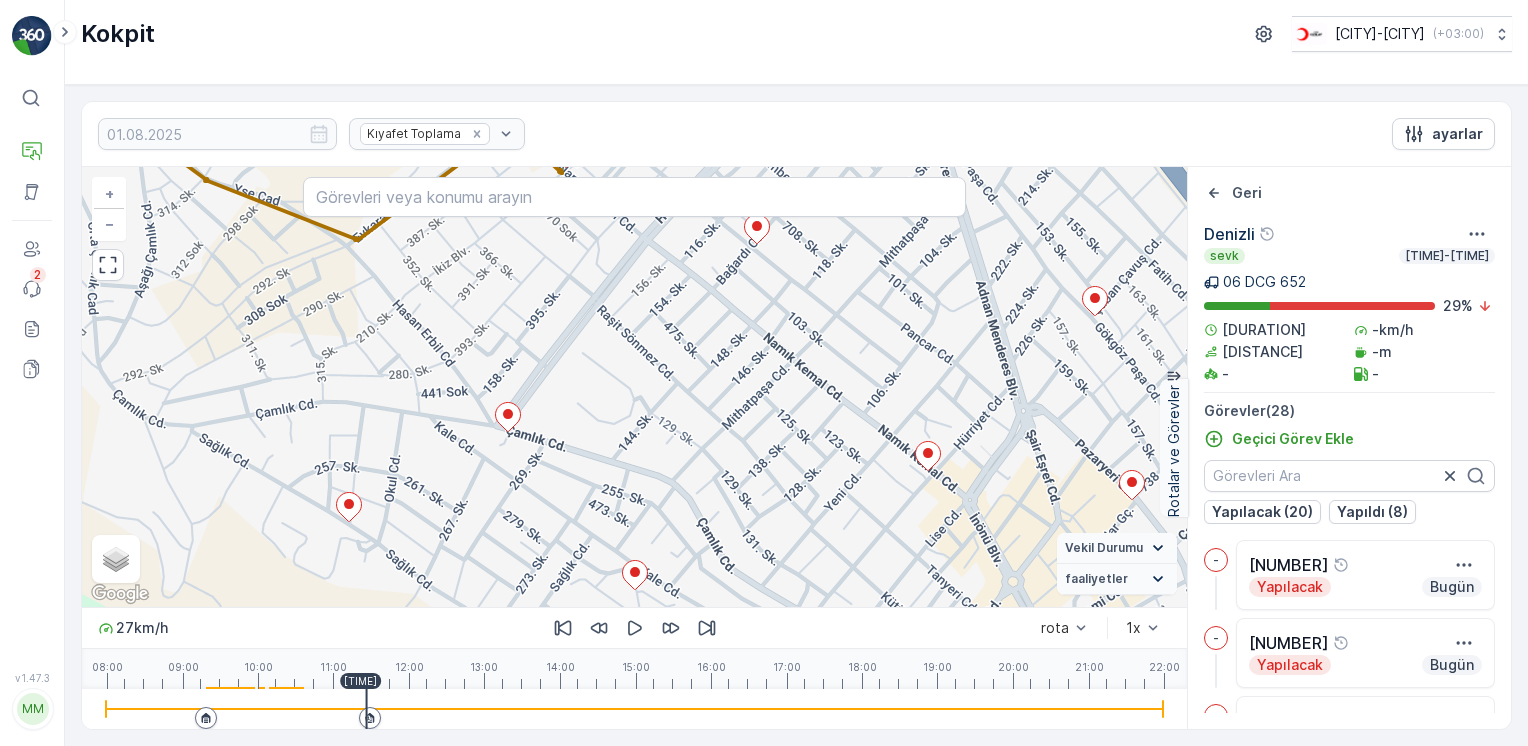drag, startPoint x: 808, startPoint y: 431, endPoint x: 796, endPoint y: 418, distance: 17.691807 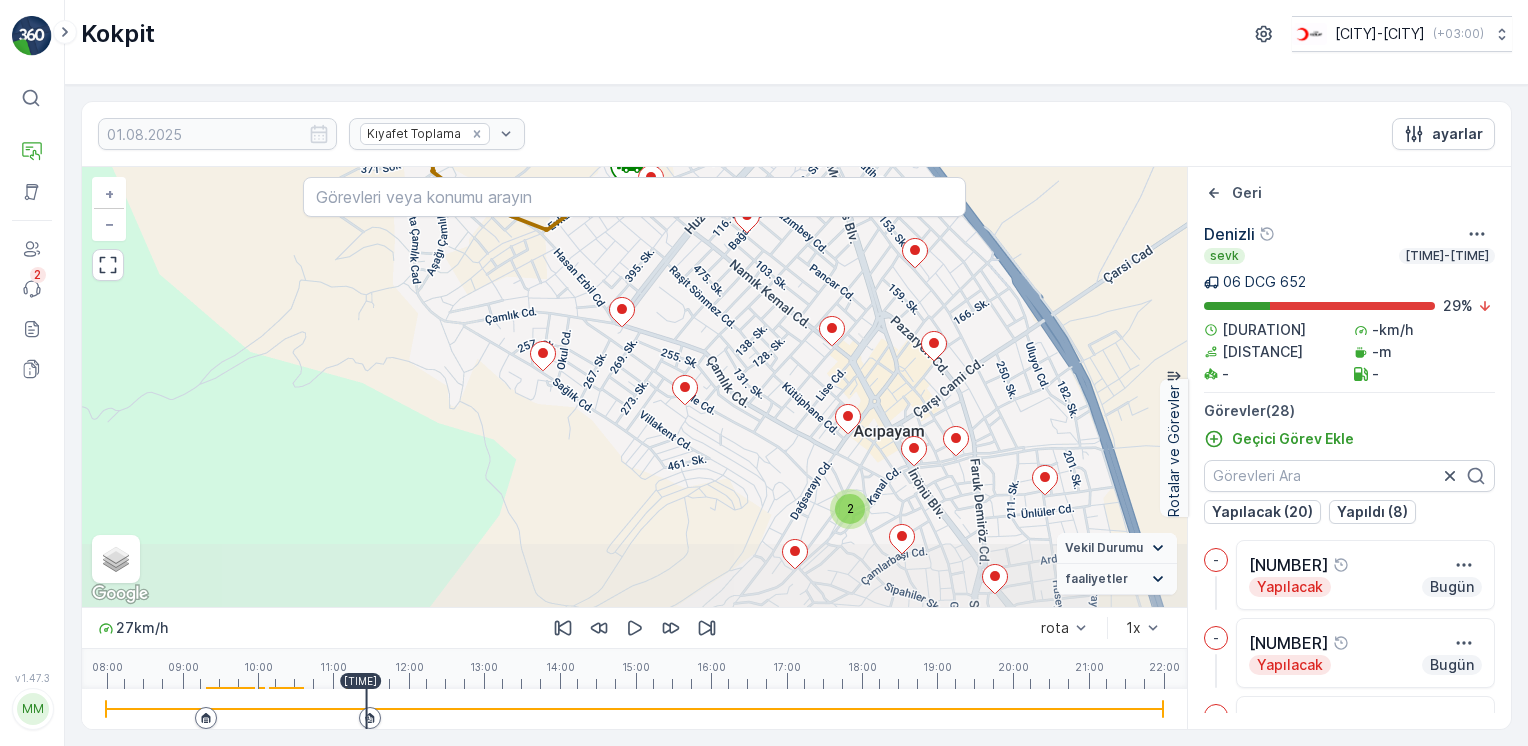 drag, startPoint x: 797, startPoint y: 446, endPoint x: 721, endPoint y: 327, distance: 141.19844 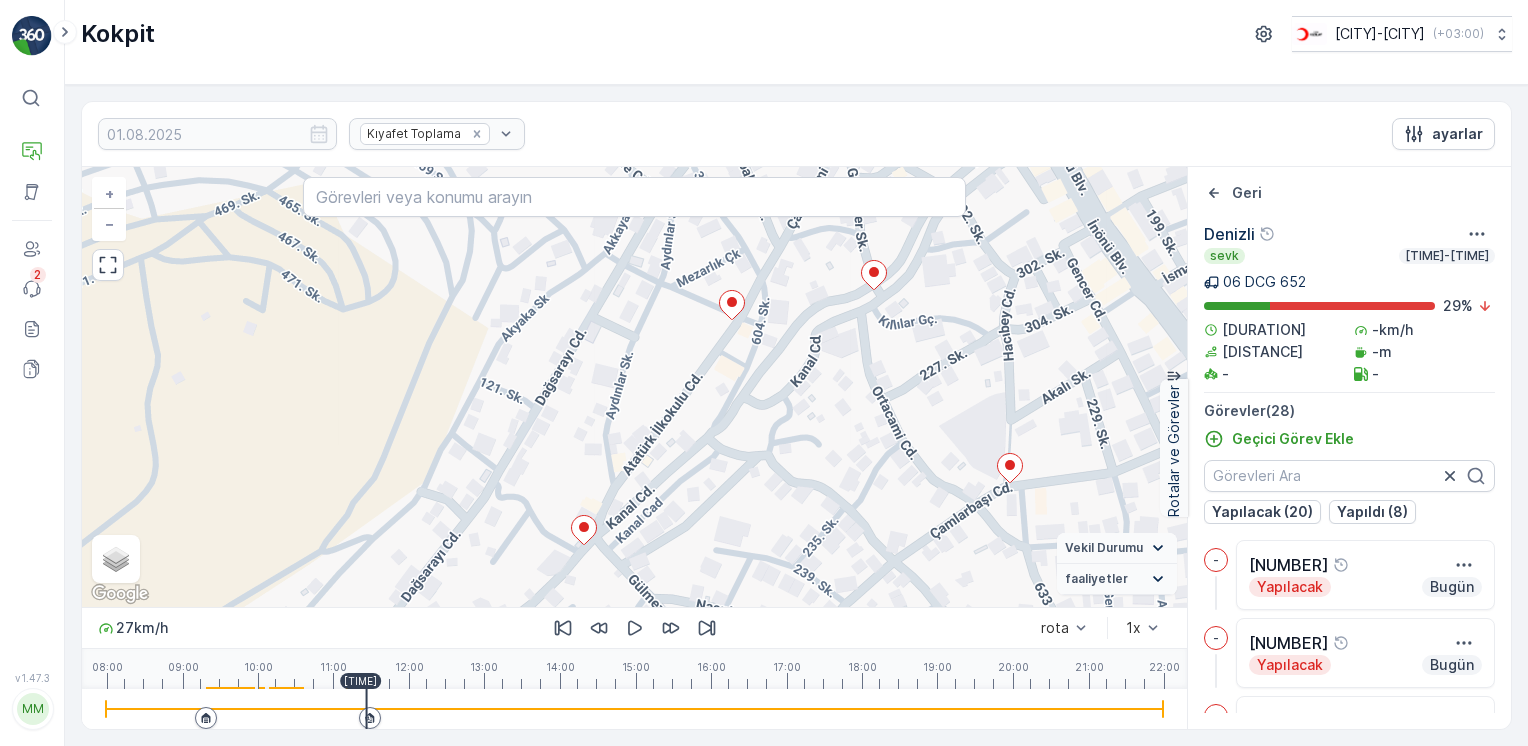 drag, startPoint x: 801, startPoint y: 469, endPoint x: 841, endPoint y: 371, distance: 105.848946 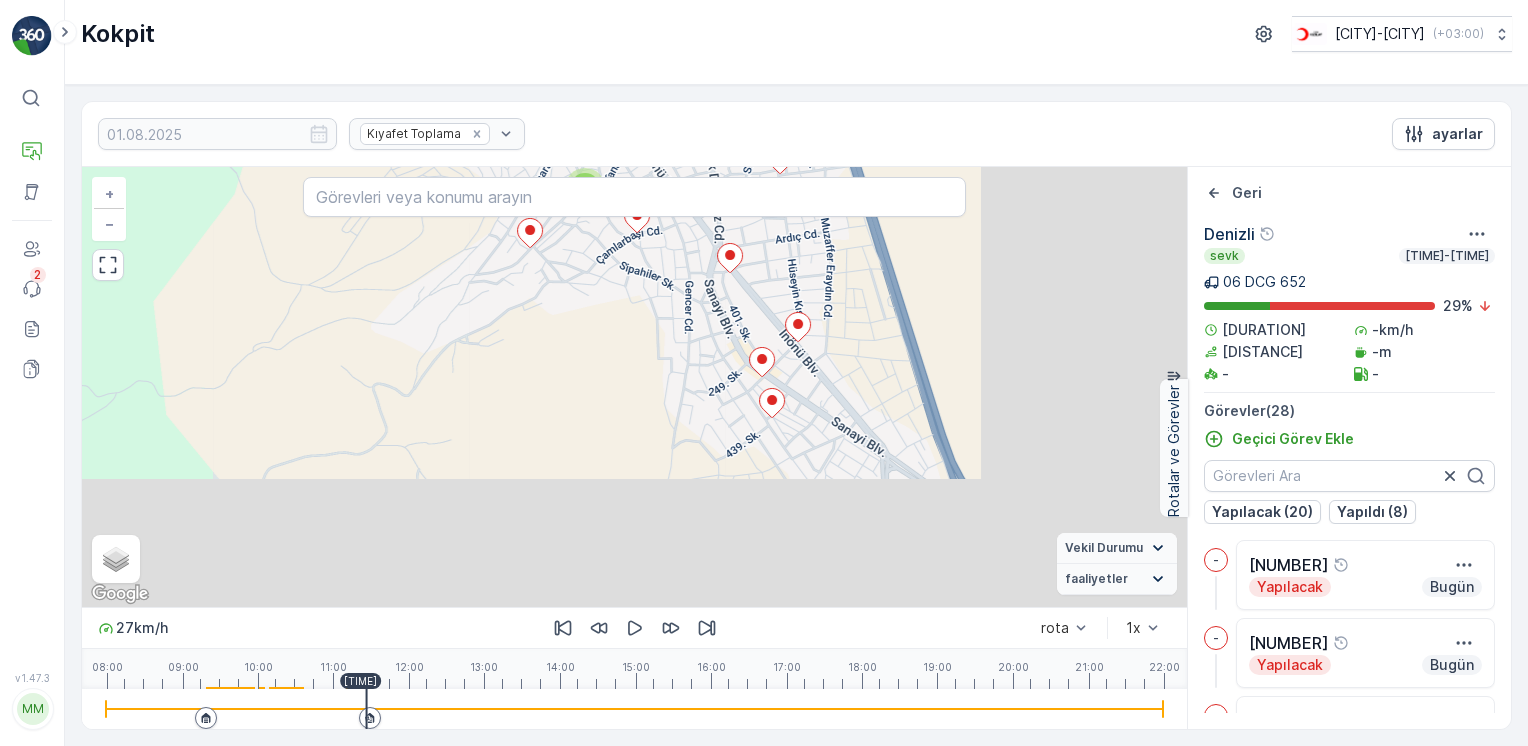 drag, startPoint x: 979, startPoint y: 409, endPoint x: 764, endPoint y: 283, distance: 249.20073 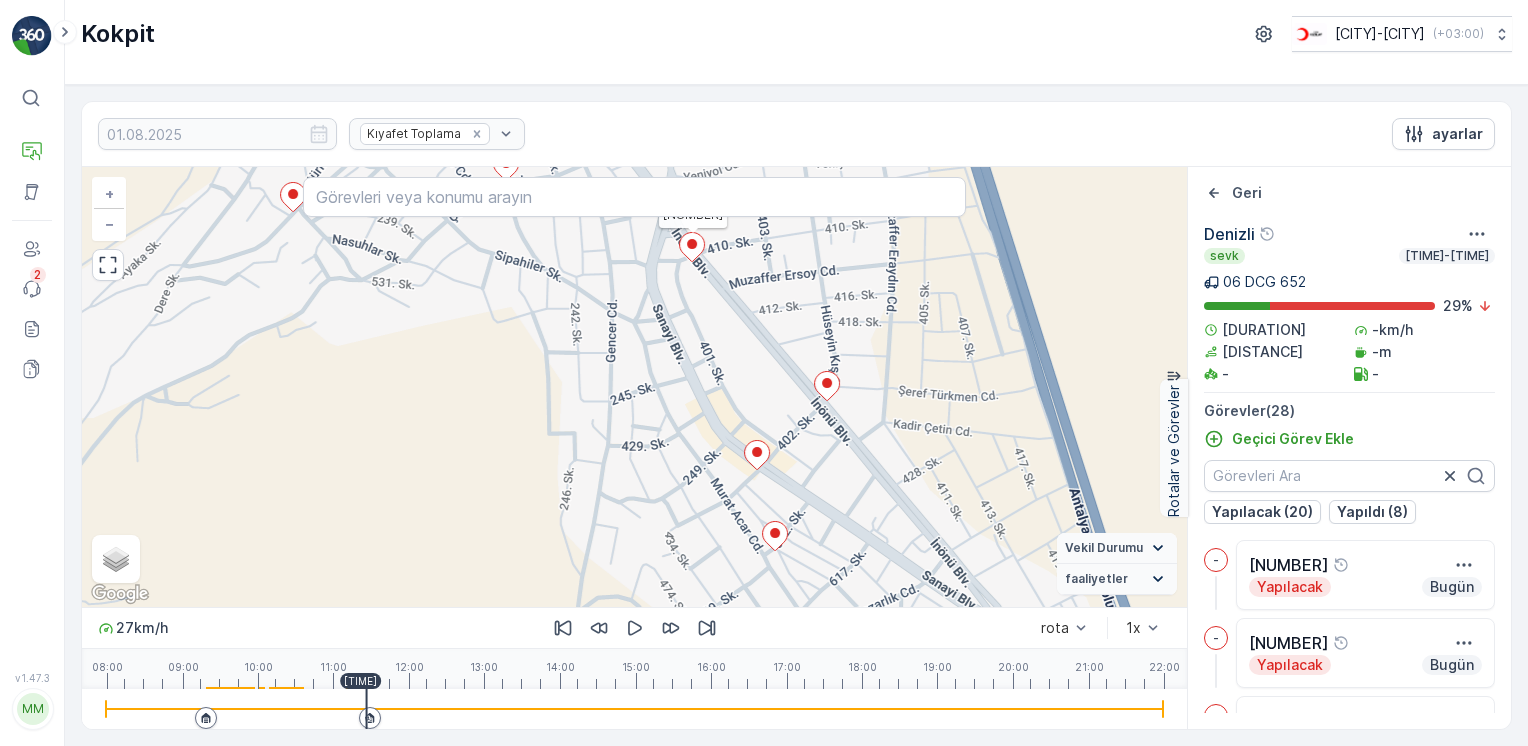 drag, startPoint x: 764, startPoint y: 323, endPoint x: 763, endPoint y: 387, distance: 64.00781 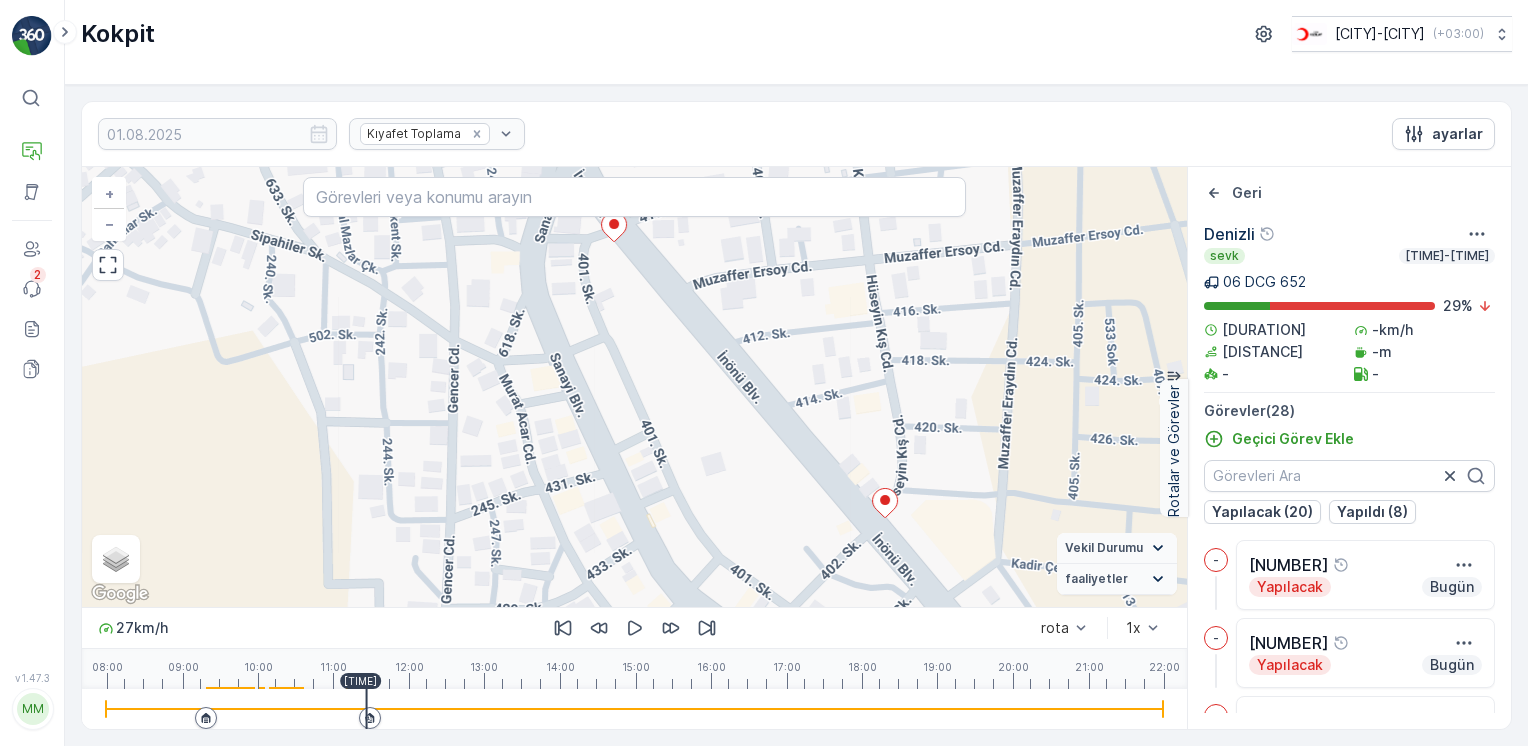 drag, startPoint x: 768, startPoint y: 376, endPoint x: 761, endPoint y: 478, distance: 102.239914 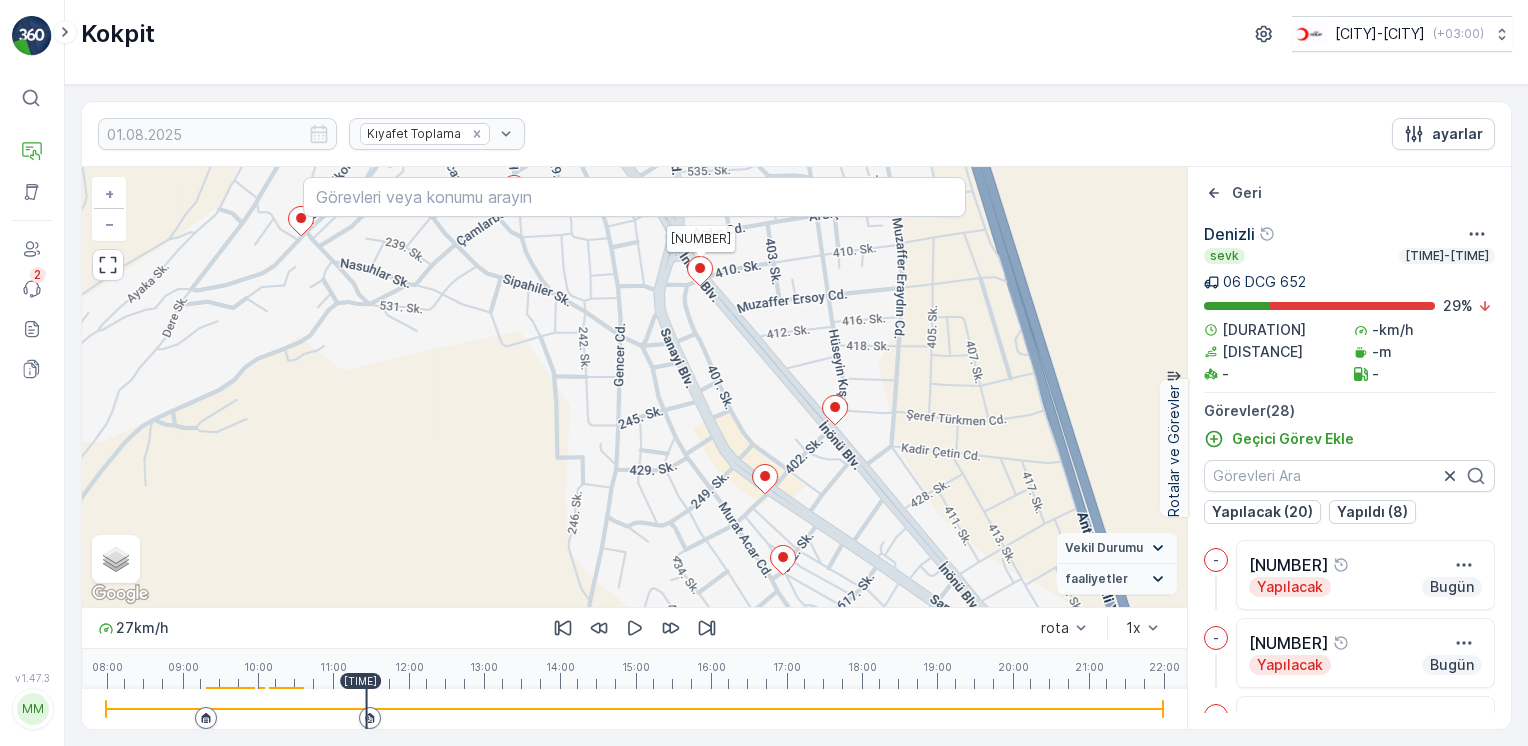 drag, startPoint x: 775, startPoint y: 399, endPoint x: 791, endPoint y: 366, distance: 36.67424 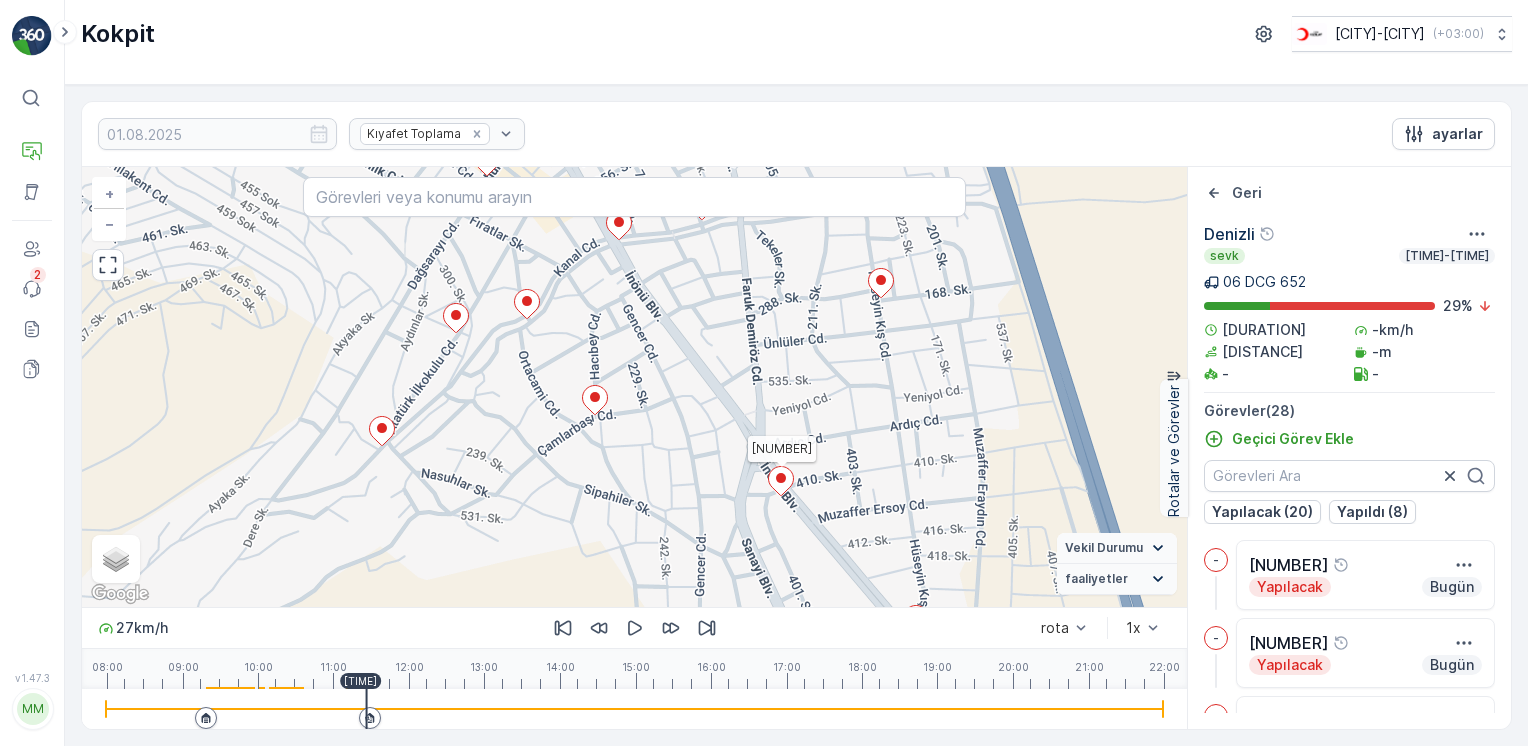 drag, startPoint x: 841, startPoint y: 395, endPoint x: 727, endPoint y: 478, distance: 141.01419 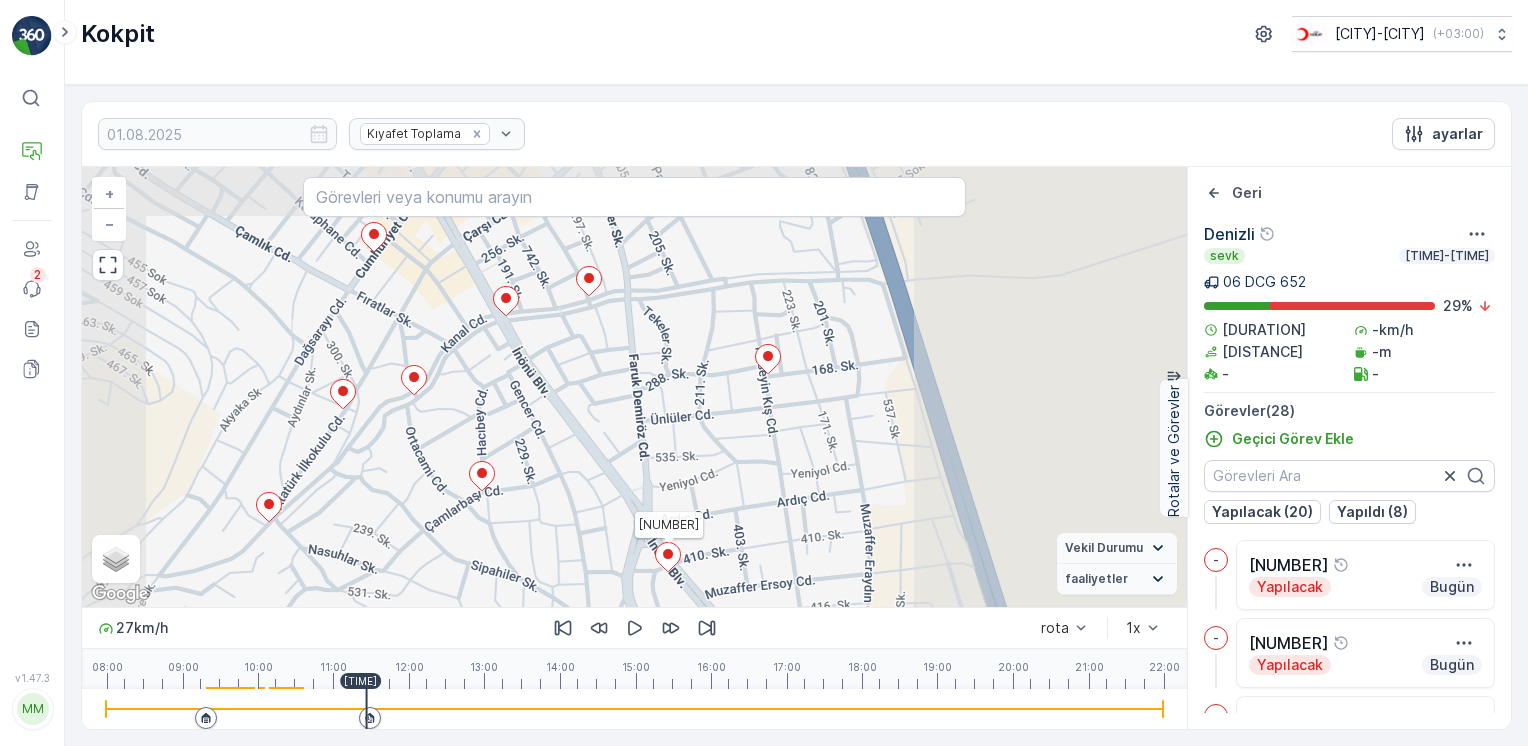 drag, startPoint x: 772, startPoint y: 430, endPoint x: 813, endPoint y: 412, distance: 44.777225 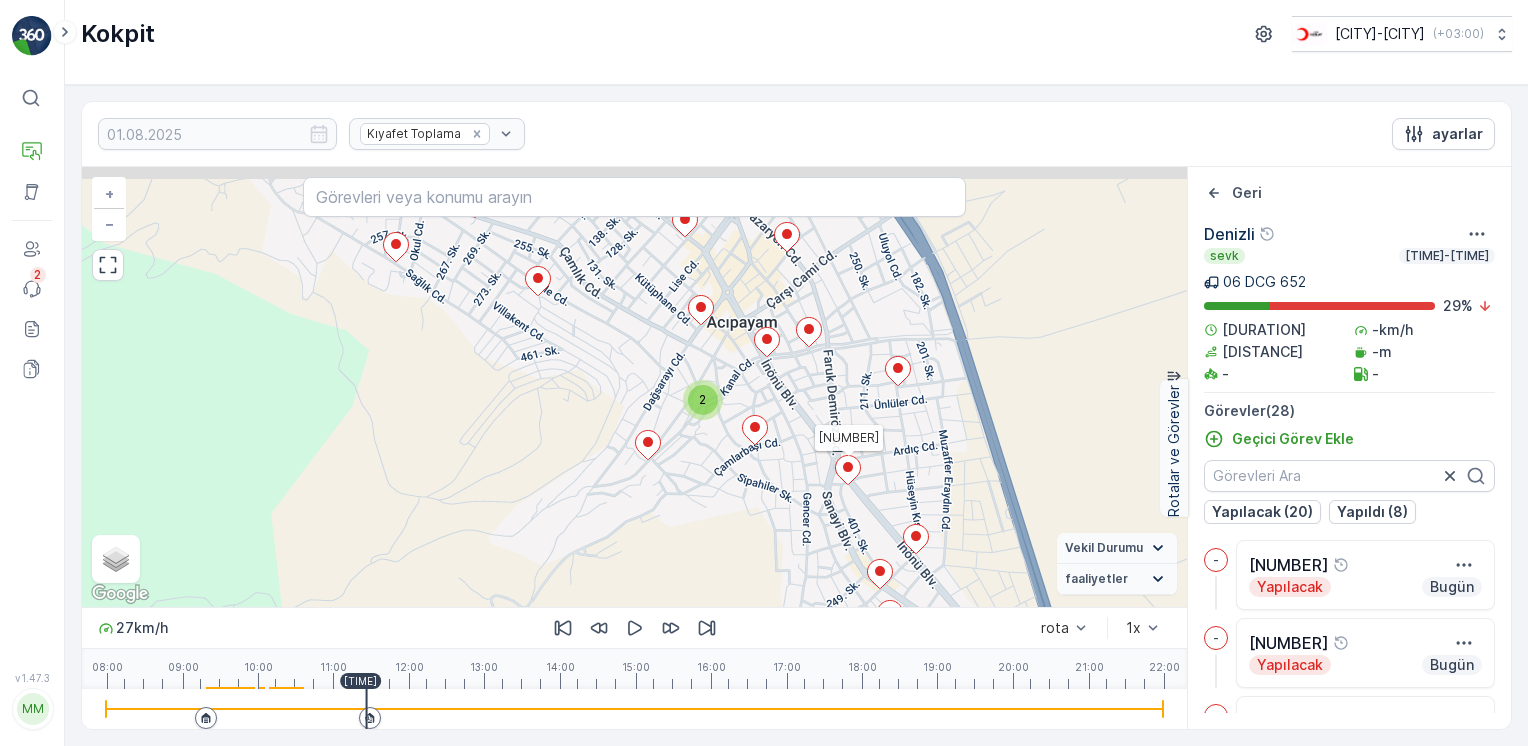 drag, startPoint x: 690, startPoint y: 350, endPoint x: 814, endPoint y: 383, distance: 128.31601 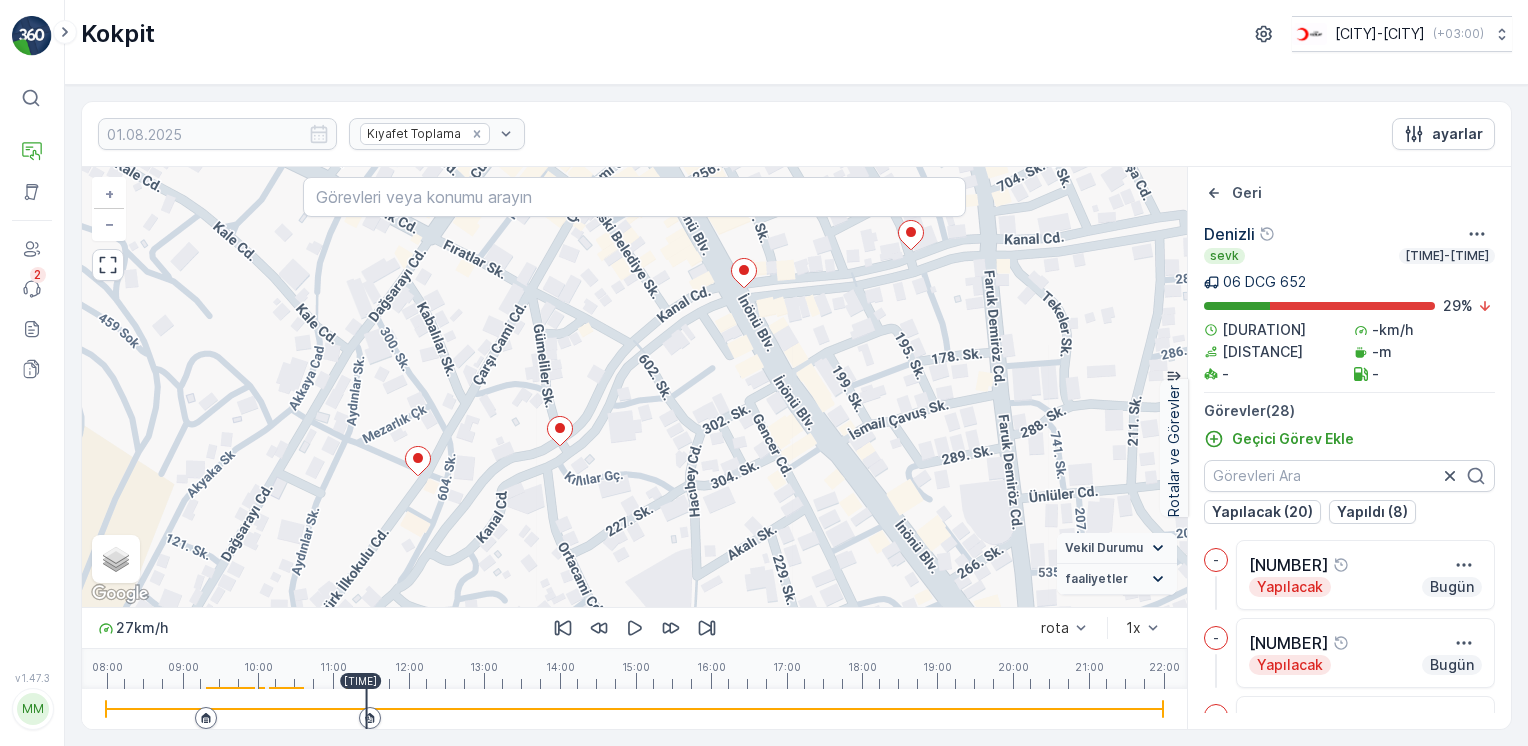 click on "[NUMBER] + −  Uydu  Yol haritası  Arazi  Karışık  Leaflet Keyboard shortcuts Map Data Map data ©2025 Map data ©2025 50 m  Click to toggle between metric and imperial units Terms Report a map error Vekil Durumu Hareket halinde Sabit faaliyetler Başlangıç noktası Bitiş noktası YAKIT İmha etmek mola hız sınırı" at bounding box center [634, 387] 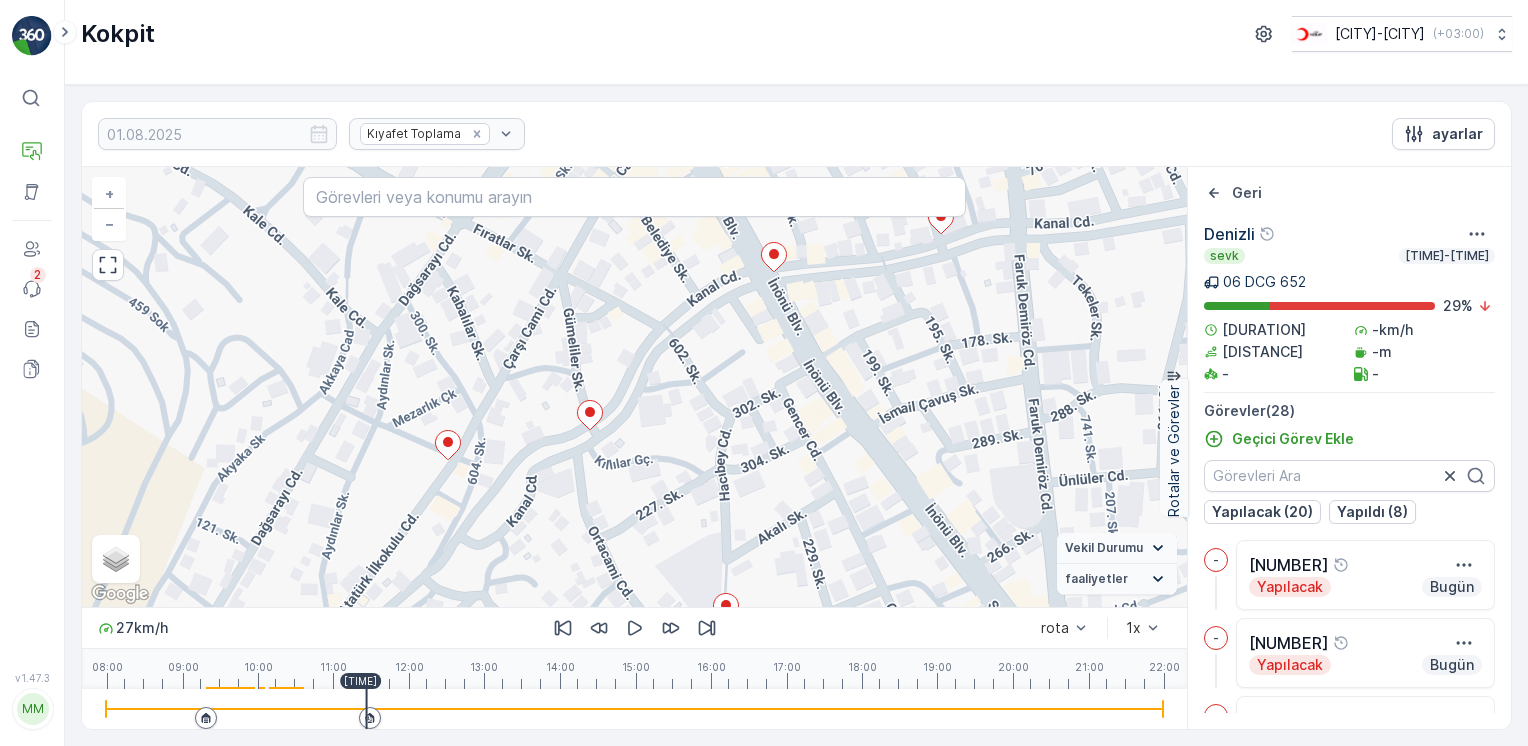 drag, startPoint x: 770, startPoint y: 384, endPoint x: 800, endPoint y: 368, distance: 34 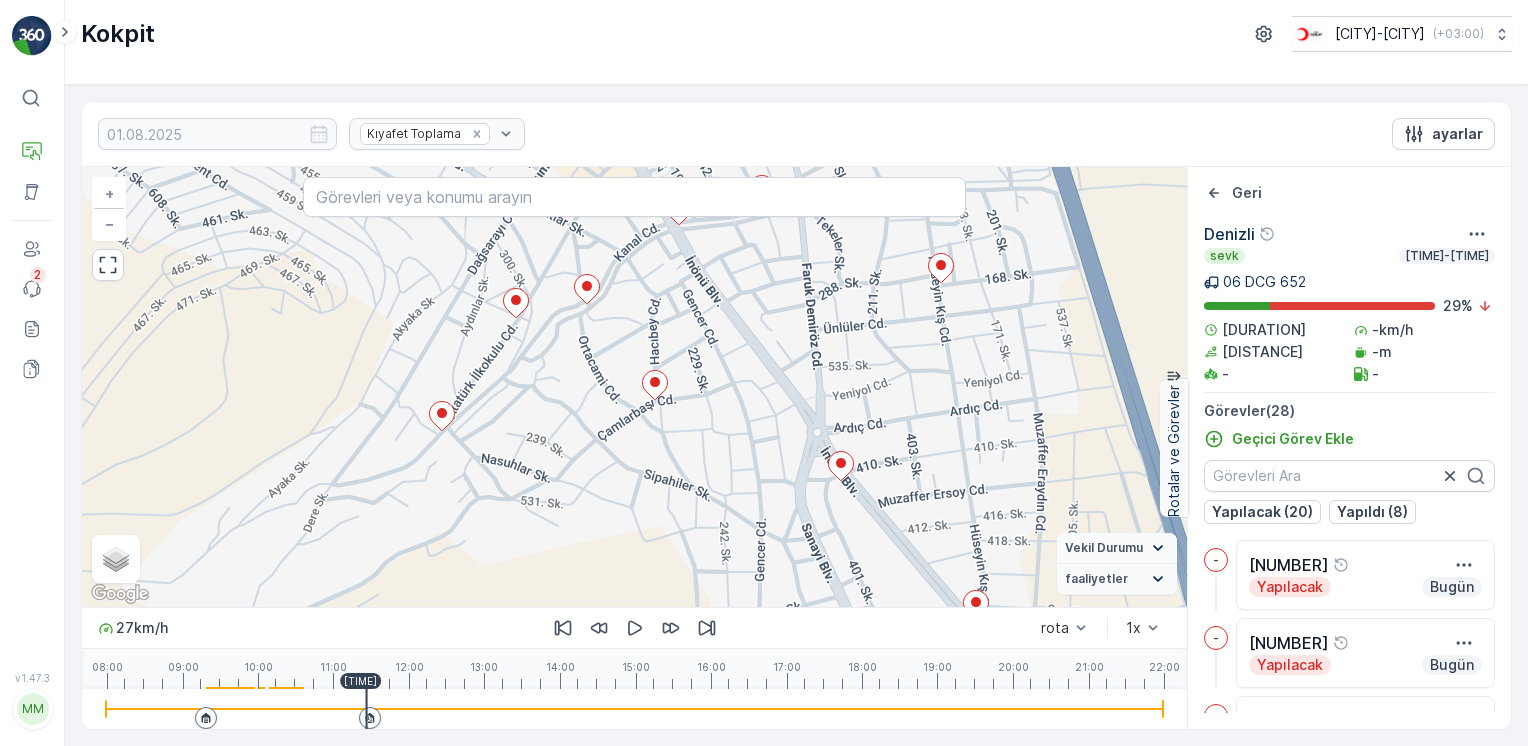 drag, startPoint x: 796, startPoint y: 402, endPoint x: 688, endPoint y: 306, distance: 144.49913 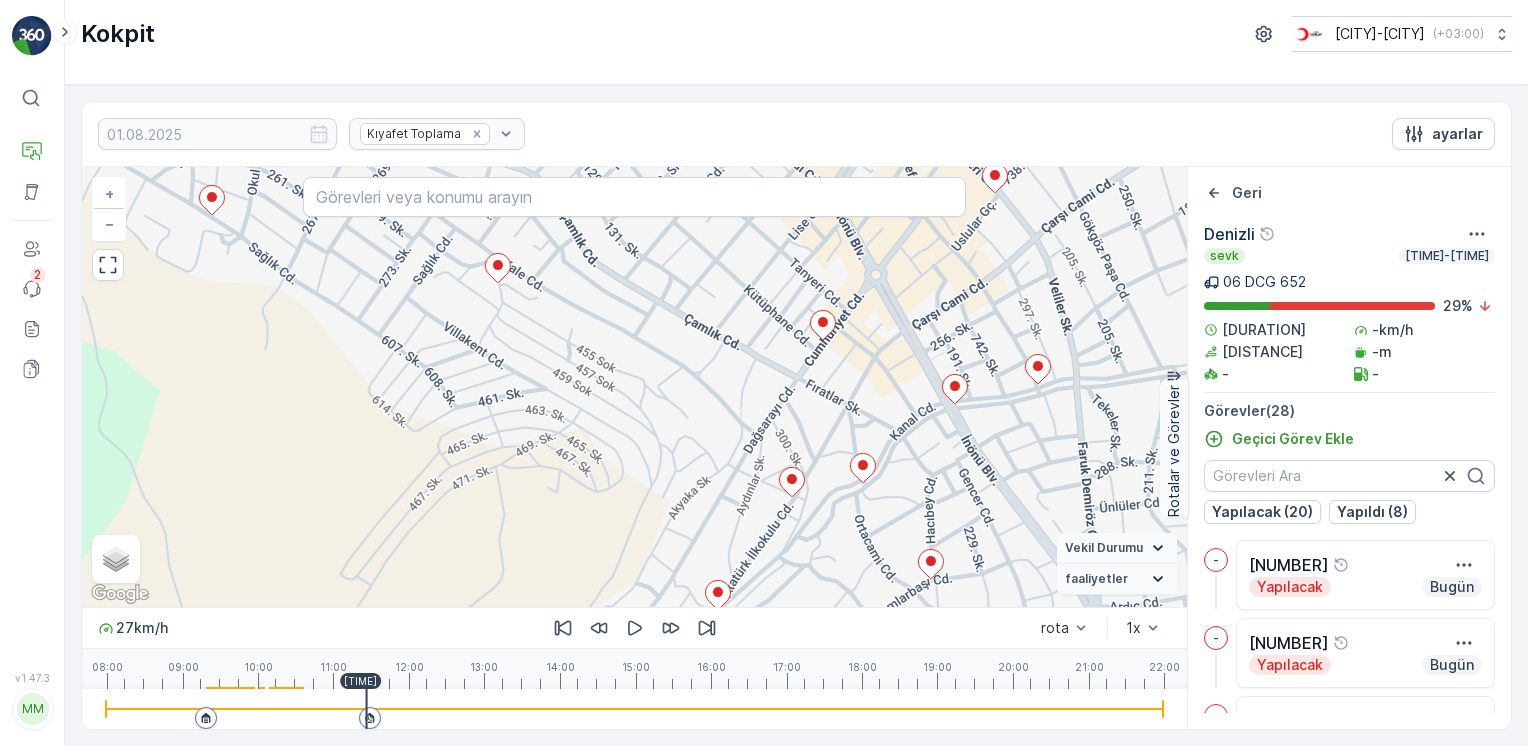 drag, startPoint x: 688, startPoint y: 306, endPoint x: 964, endPoint y: 485, distance: 328.96353 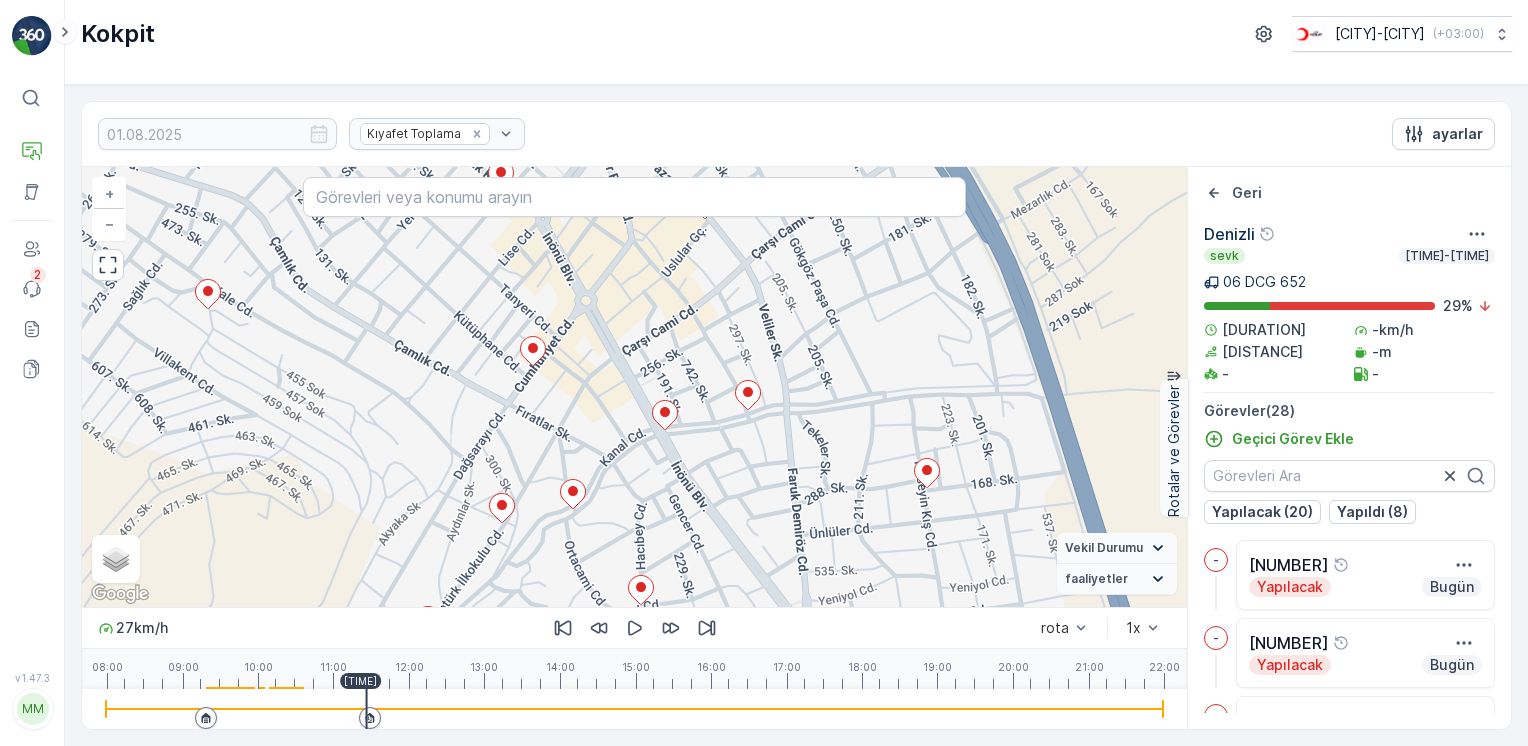 drag, startPoint x: 884, startPoint y: 426, endPoint x: 594, endPoint y: 452, distance: 291.16318 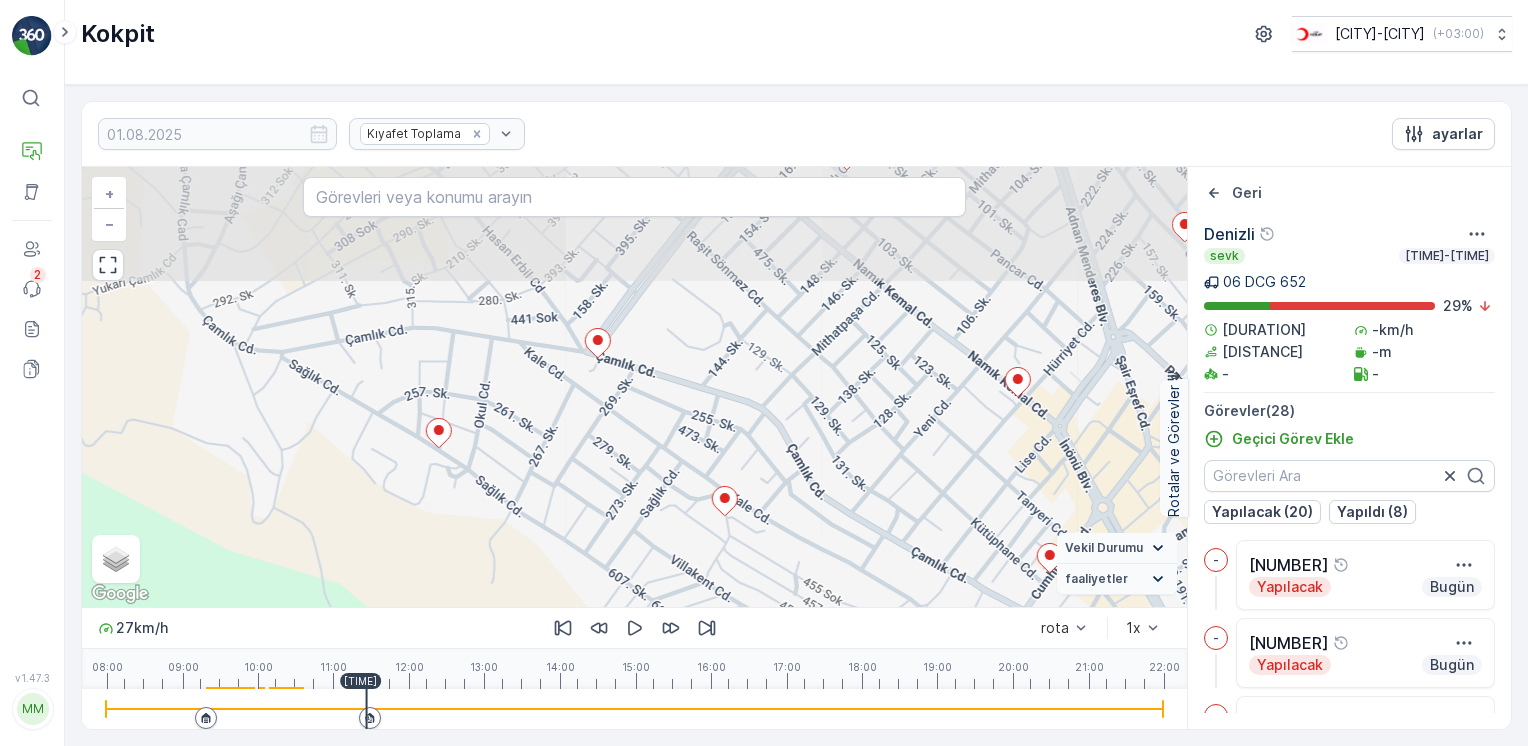 drag, startPoint x: 679, startPoint y: 310, endPoint x: 1071, endPoint y: 450, distance: 416.24994 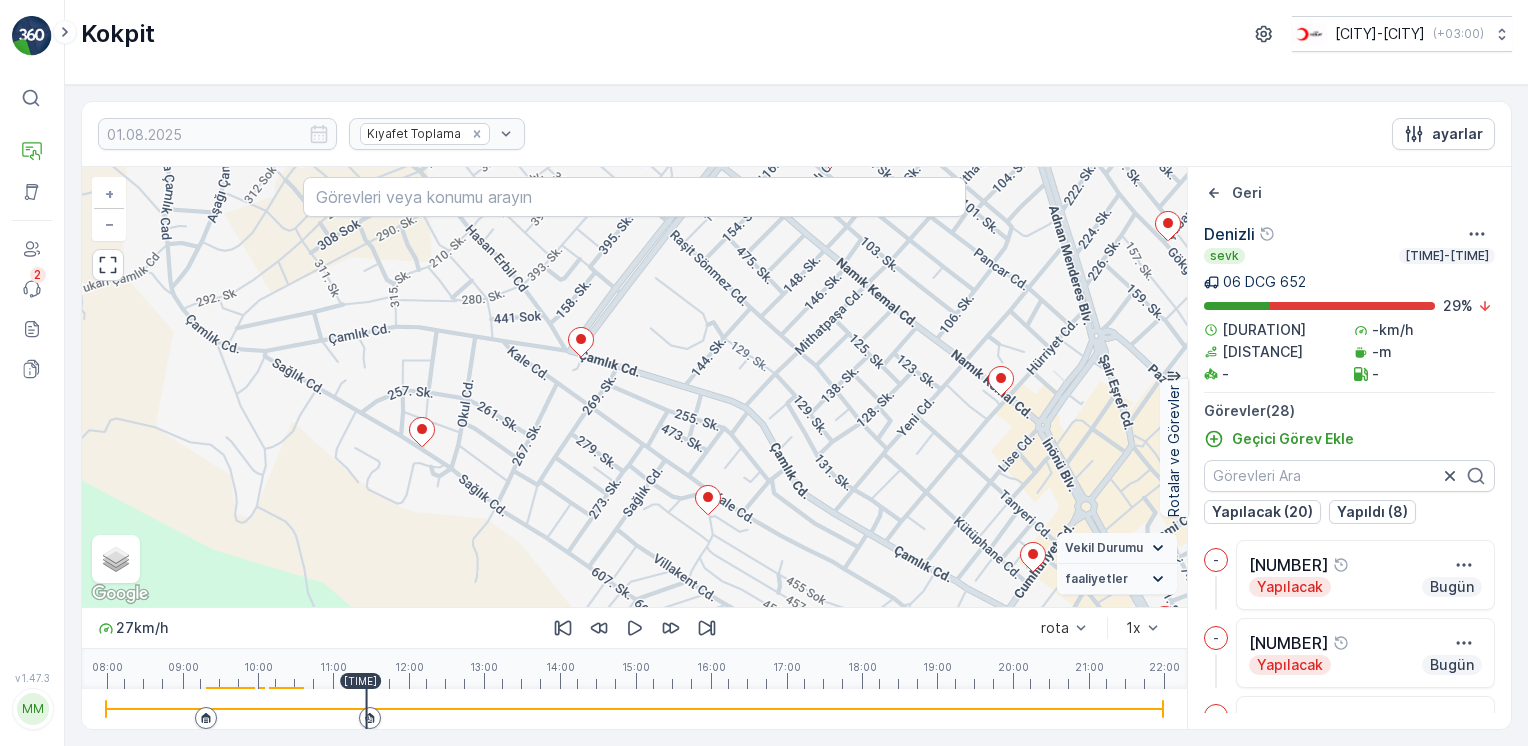 drag, startPoint x: 828, startPoint y: 298, endPoint x: 625, endPoint y: 394, distance: 224.55511 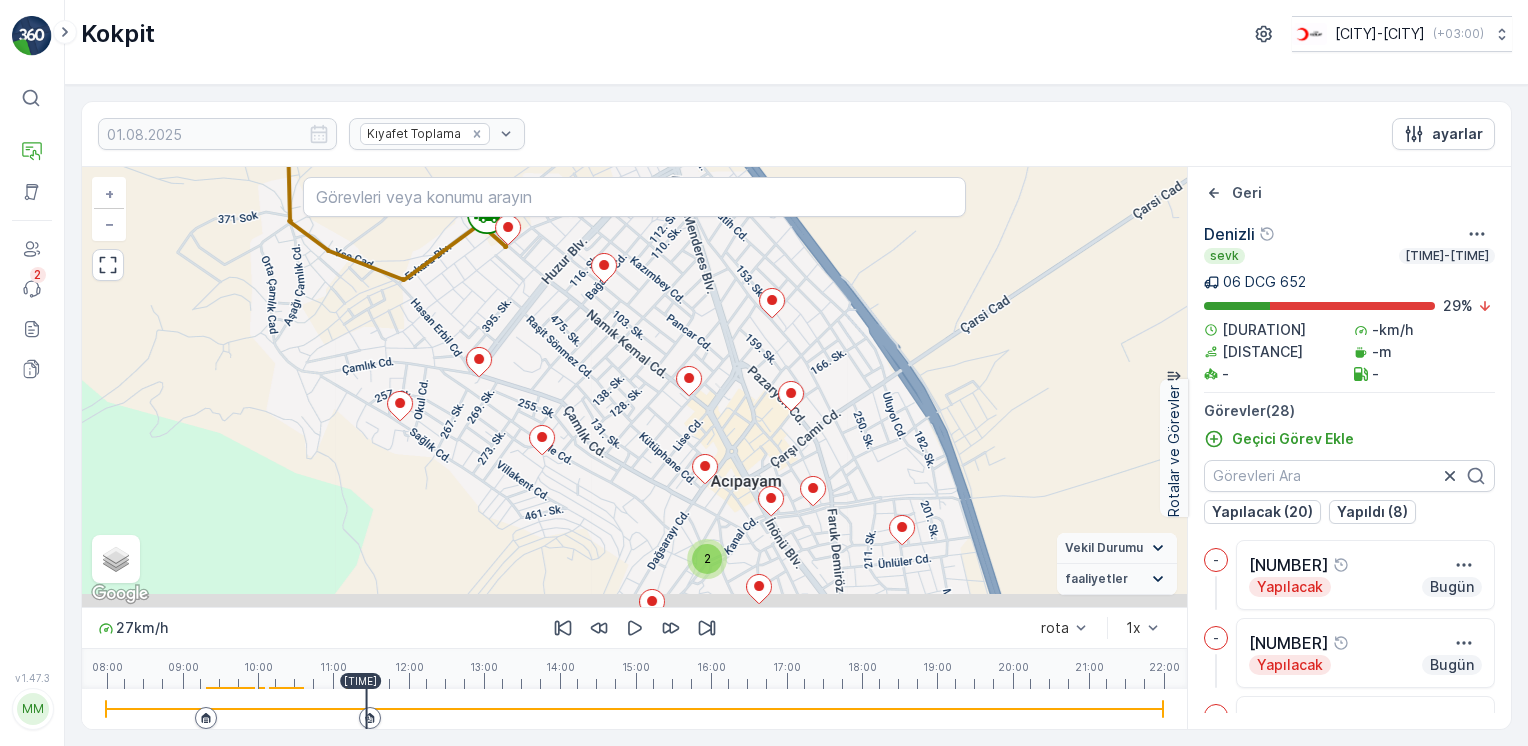 drag, startPoint x: 628, startPoint y: 395, endPoint x: 583, endPoint y: 266, distance: 136.62357 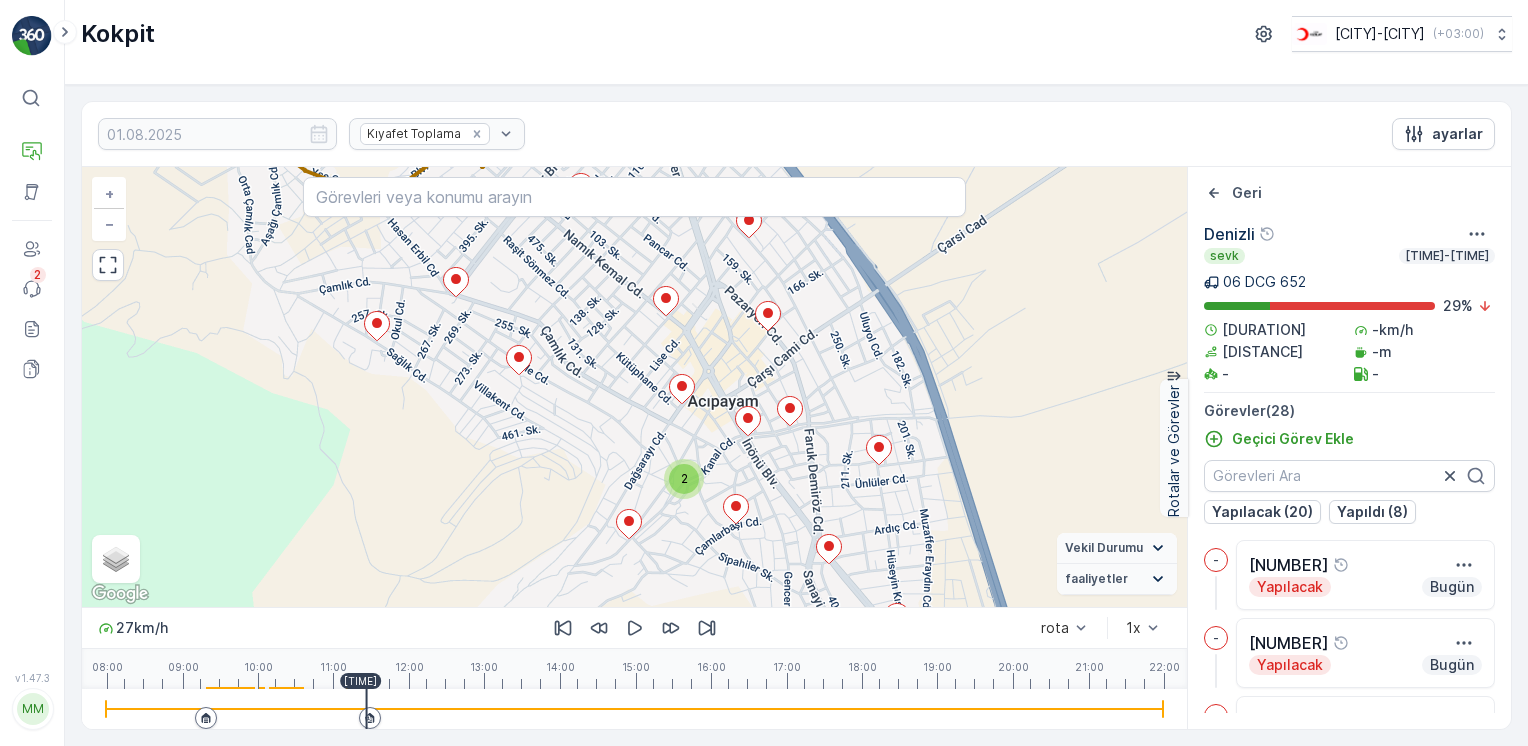 drag, startPoint x: 808, startPoint y: 328, endPoint x: 802, endPoint y: 342, distance: 15.231546 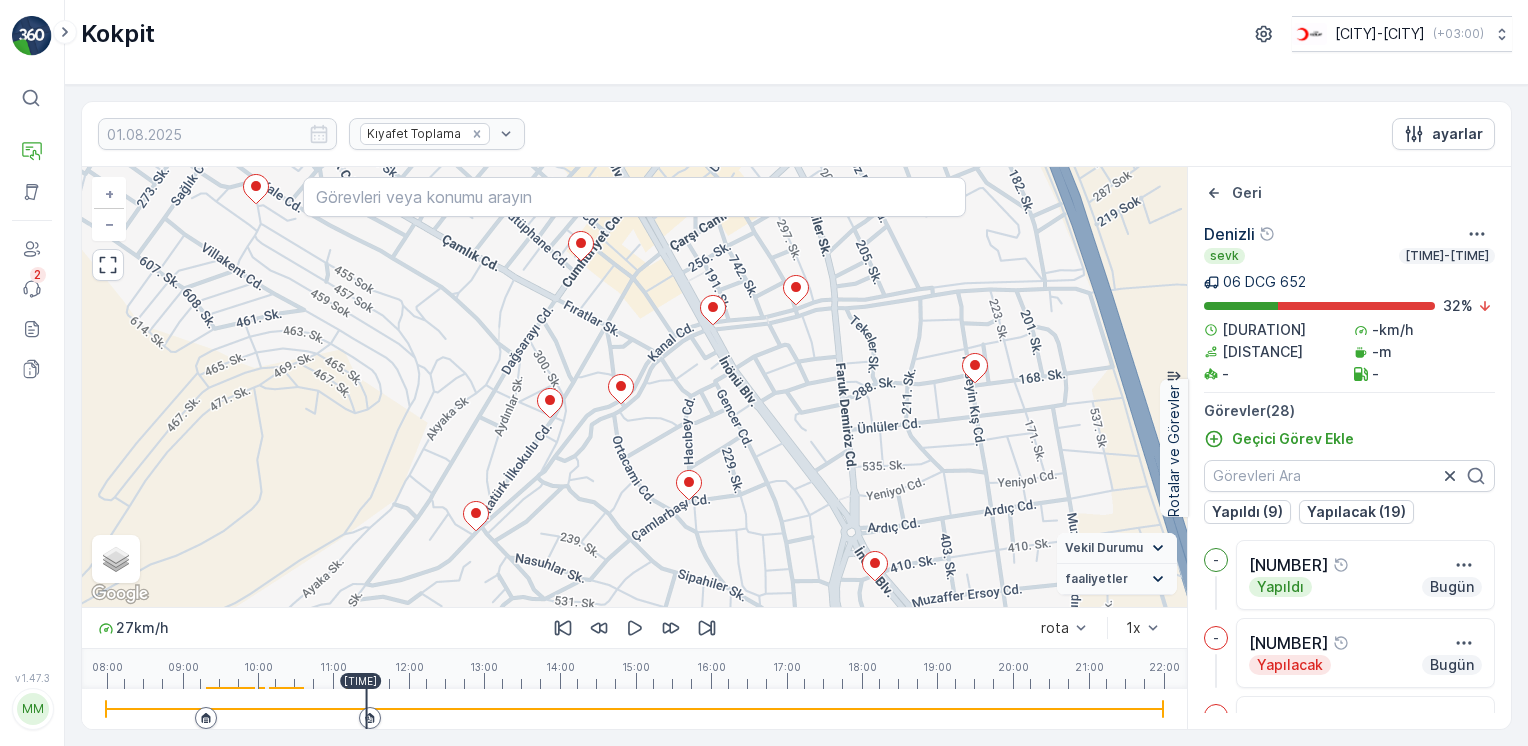 drag, startPoint x: 816, startPoint y: 347, endPoint x: 824, endPoint y: 442, distance: 95.33625 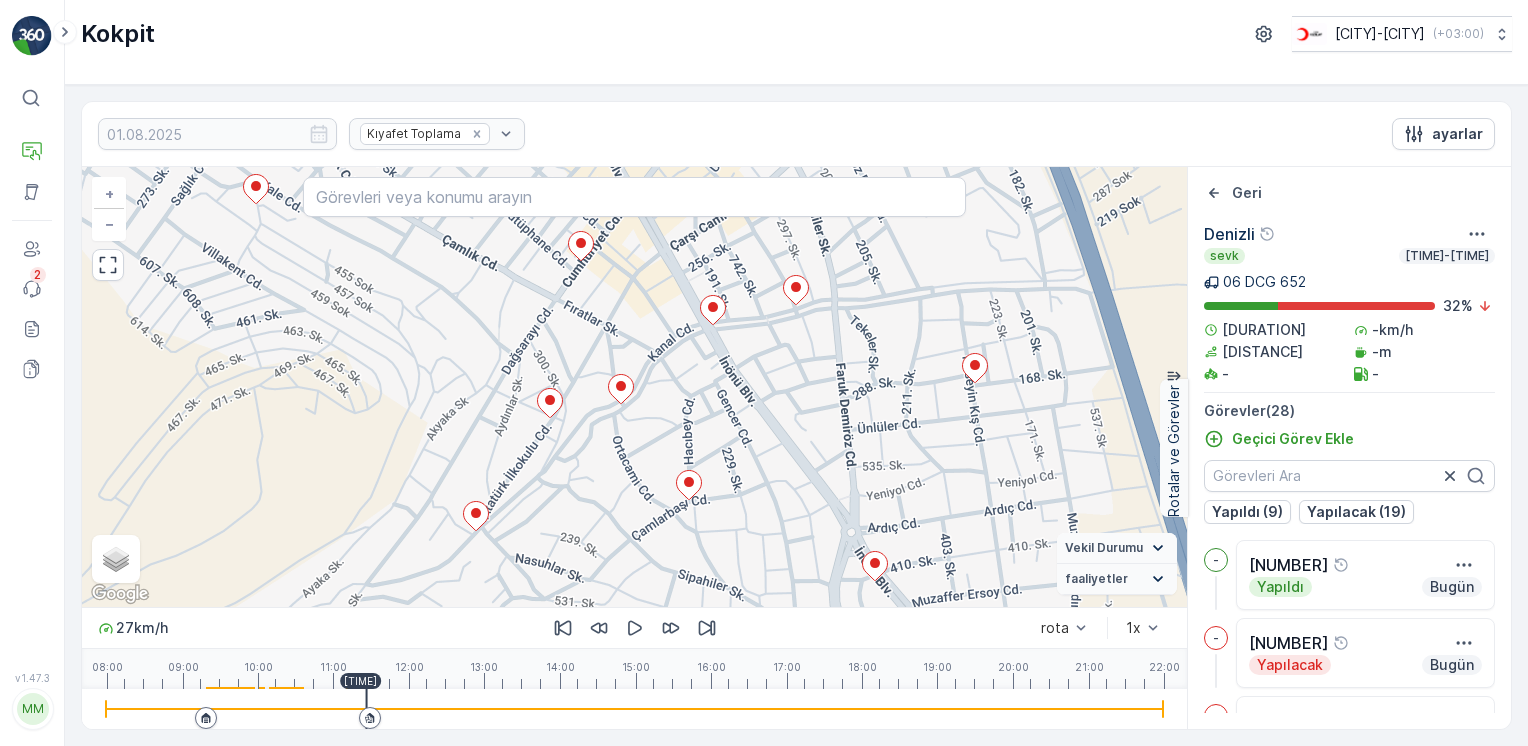 click 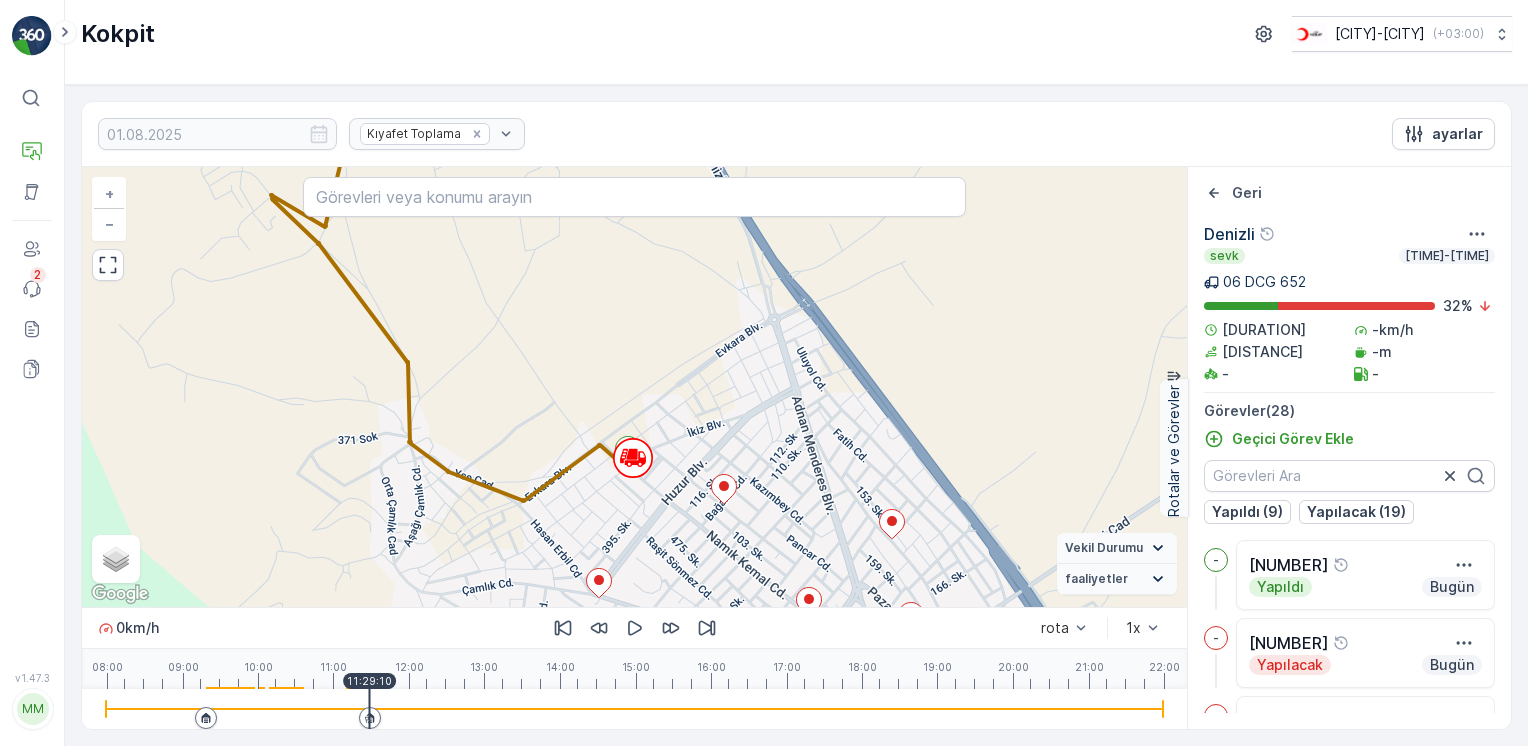 drag, startPoint x: 602, startPoint y: 540, endPoint x: 724, endPoint y: 531, distance: 122.33152 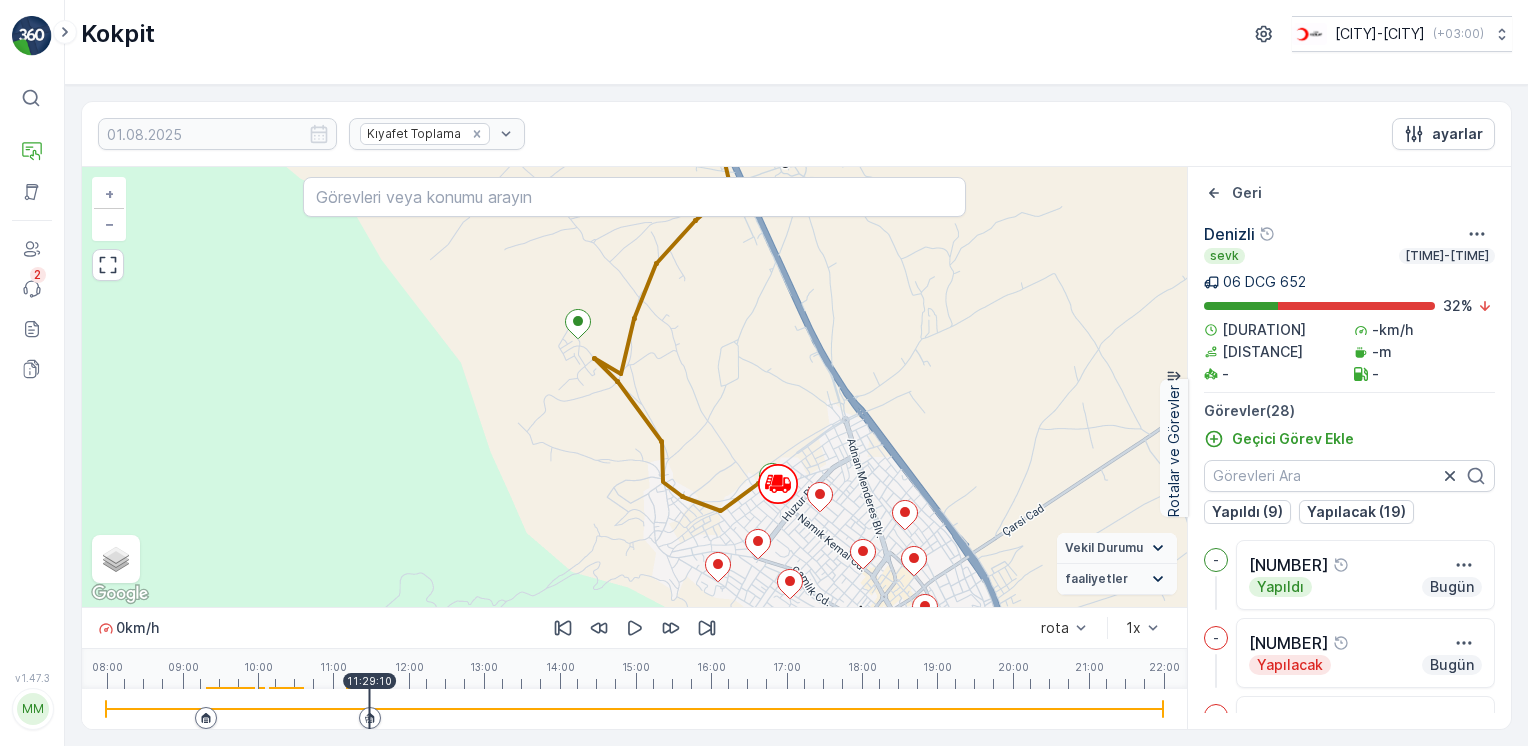 click on "-" at bounding box center (1216, 560) 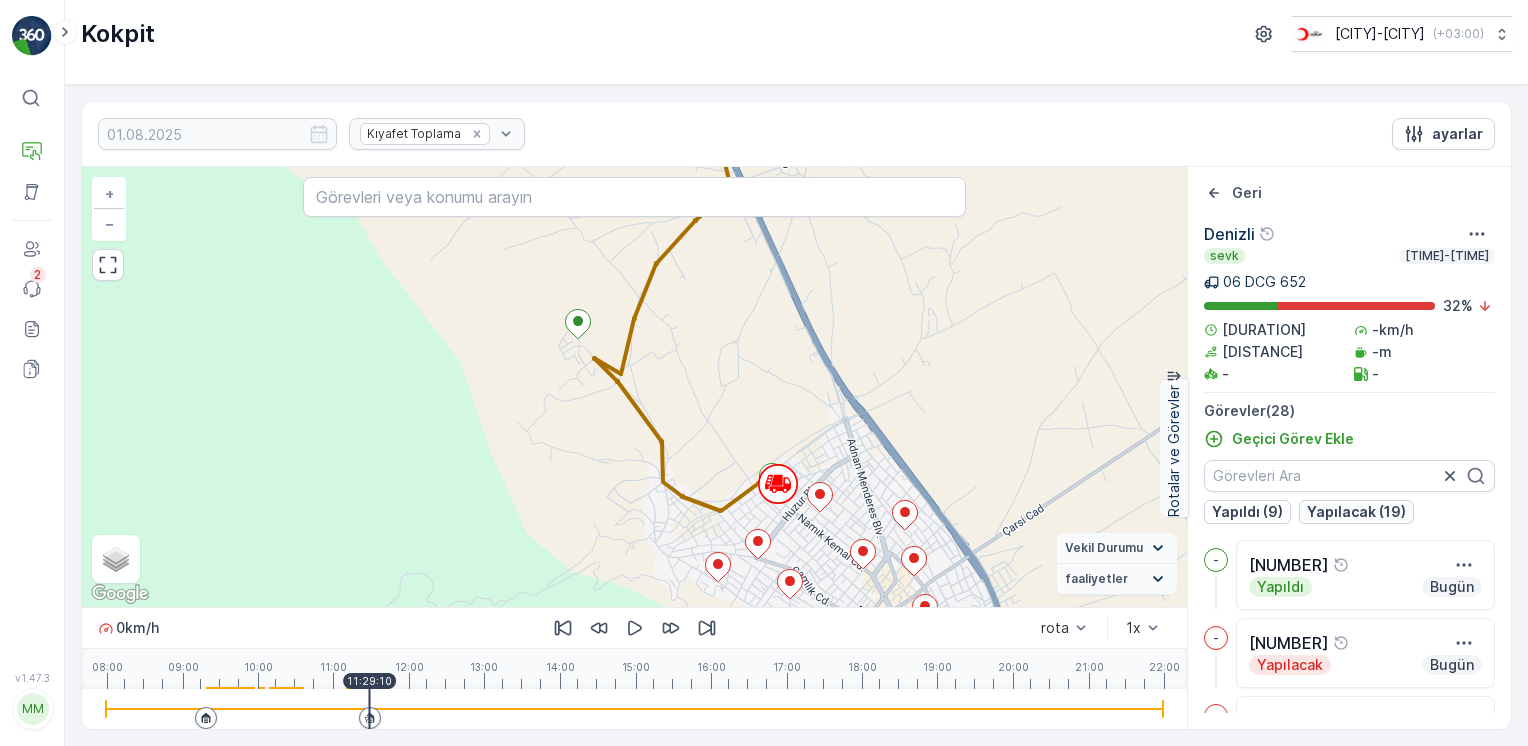 click on "Yapılacak   ([NUMBER])" at bounding box center (1356, 512) 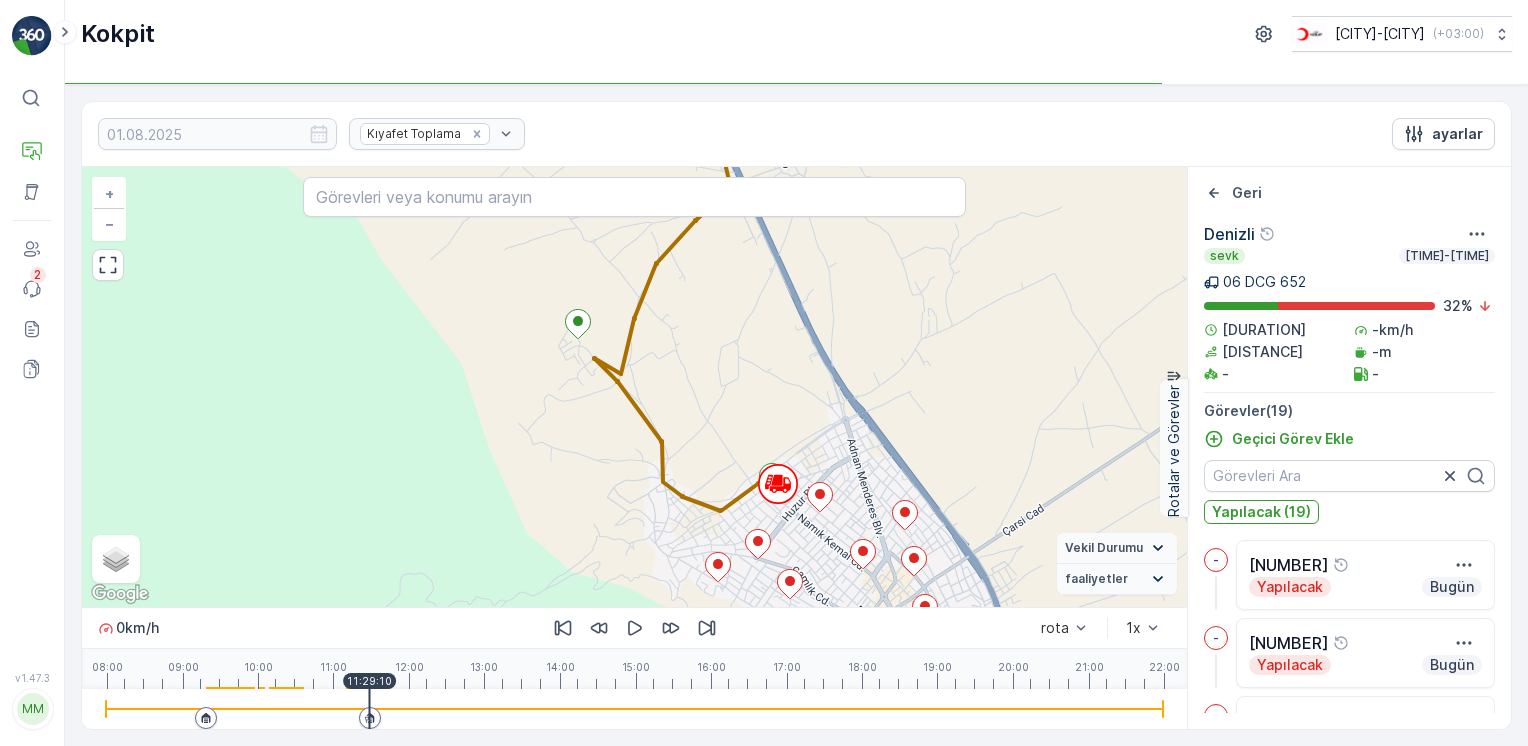 click at bounding box center (32, 36) 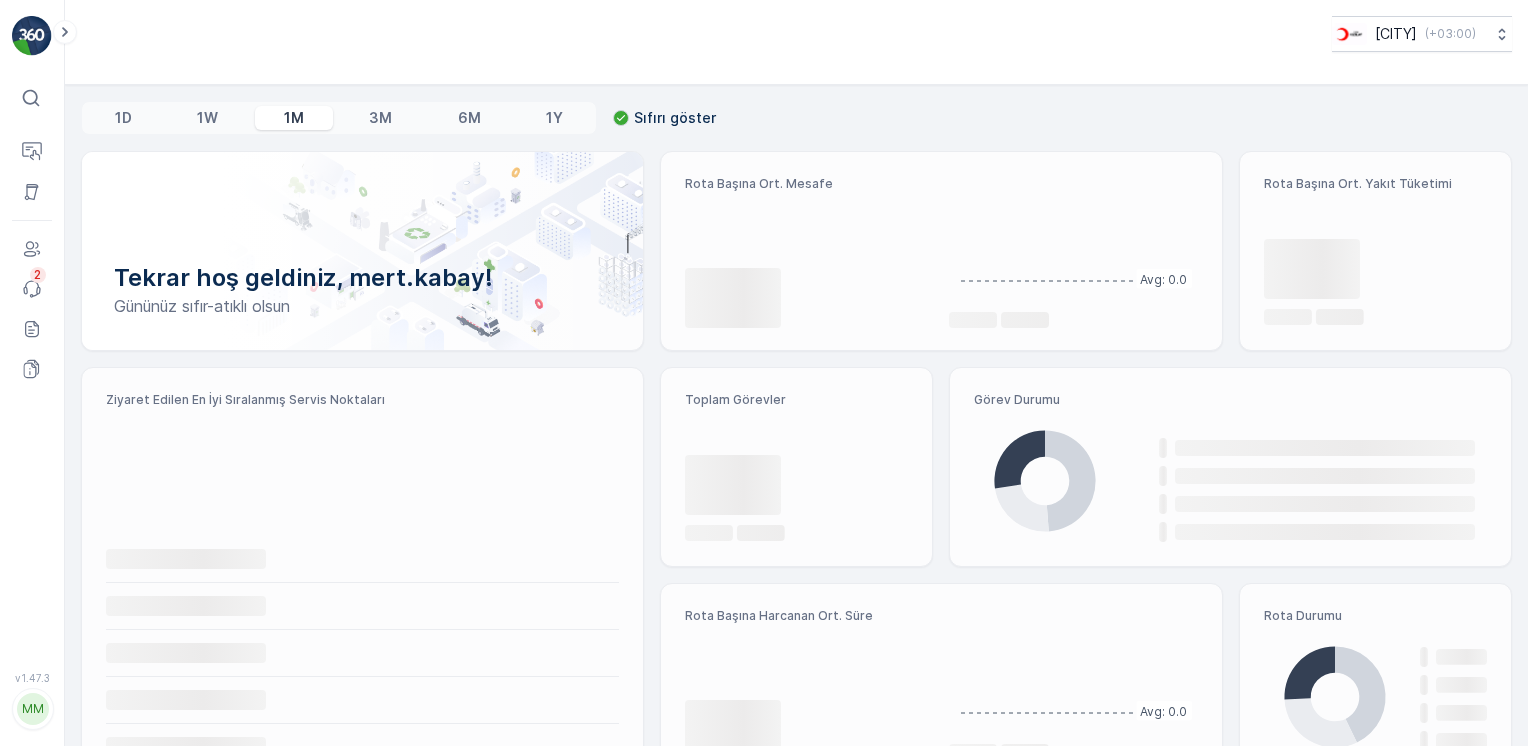 scroll, scrollTop: 0, scrollLeft: 0, axis: both 